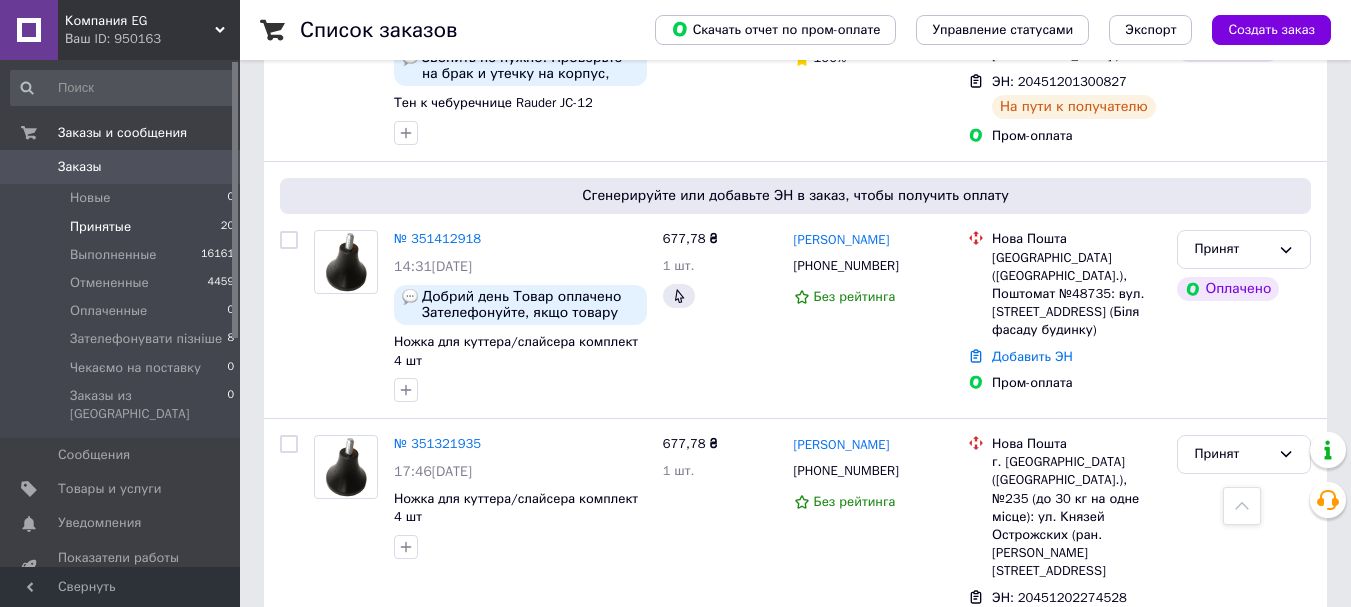 scroll, scrollTop: 2927, scrollLeft: 0, axis: vertical 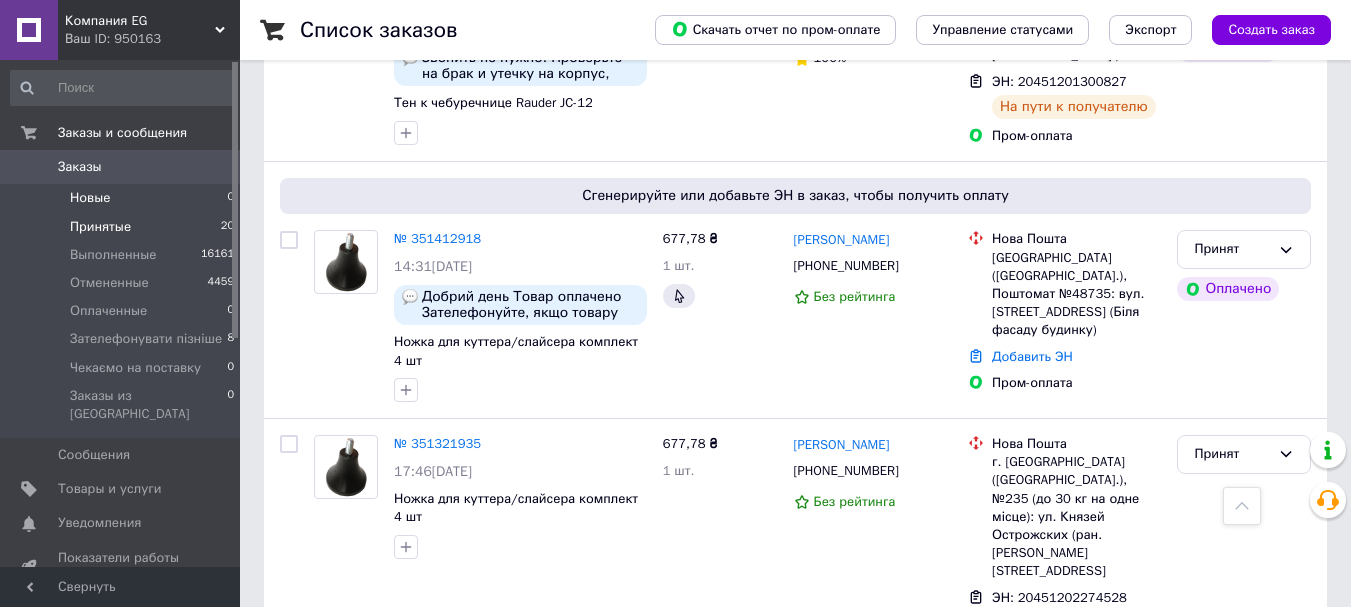 click on "Новые" at bounding box center [90, 198] 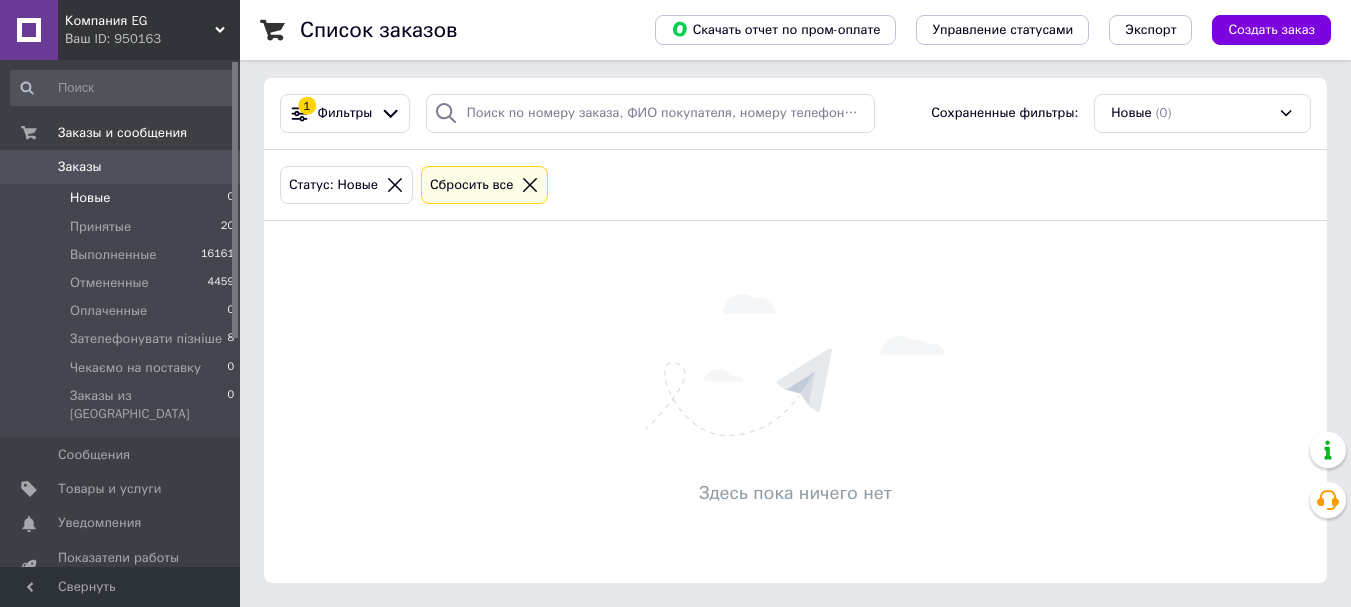 scroll, scrollTop: 0, scrollLeft: 0, axis: both 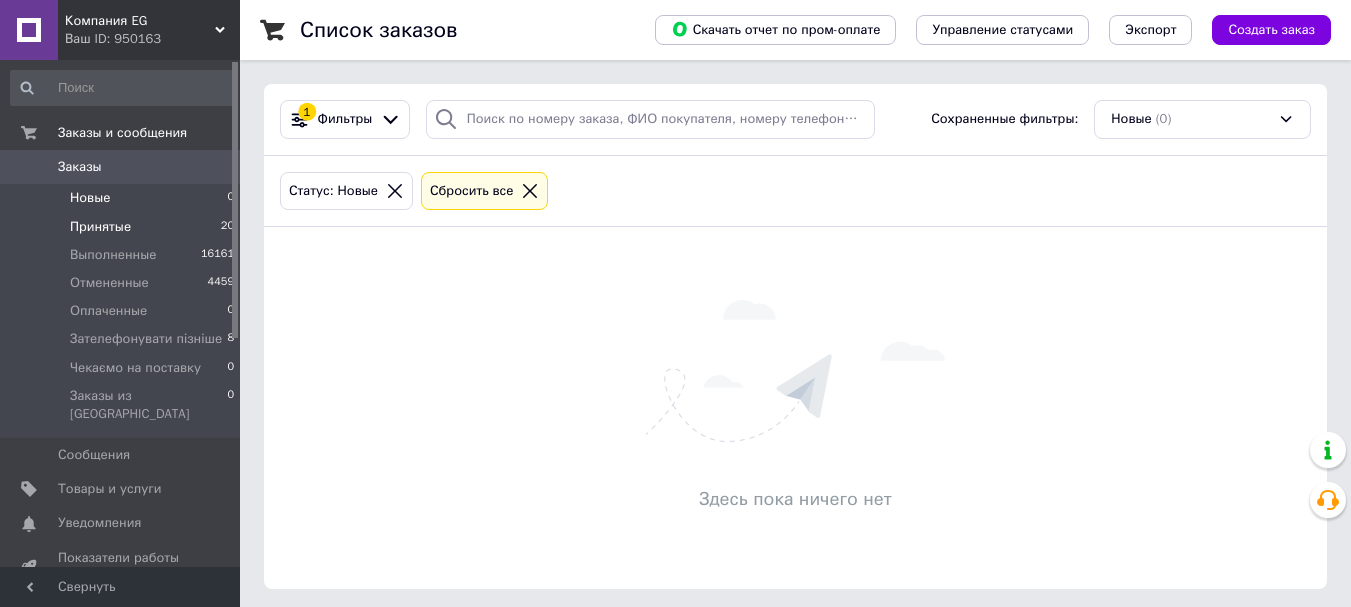click on "Принятые" at bounding box center (100, 227) 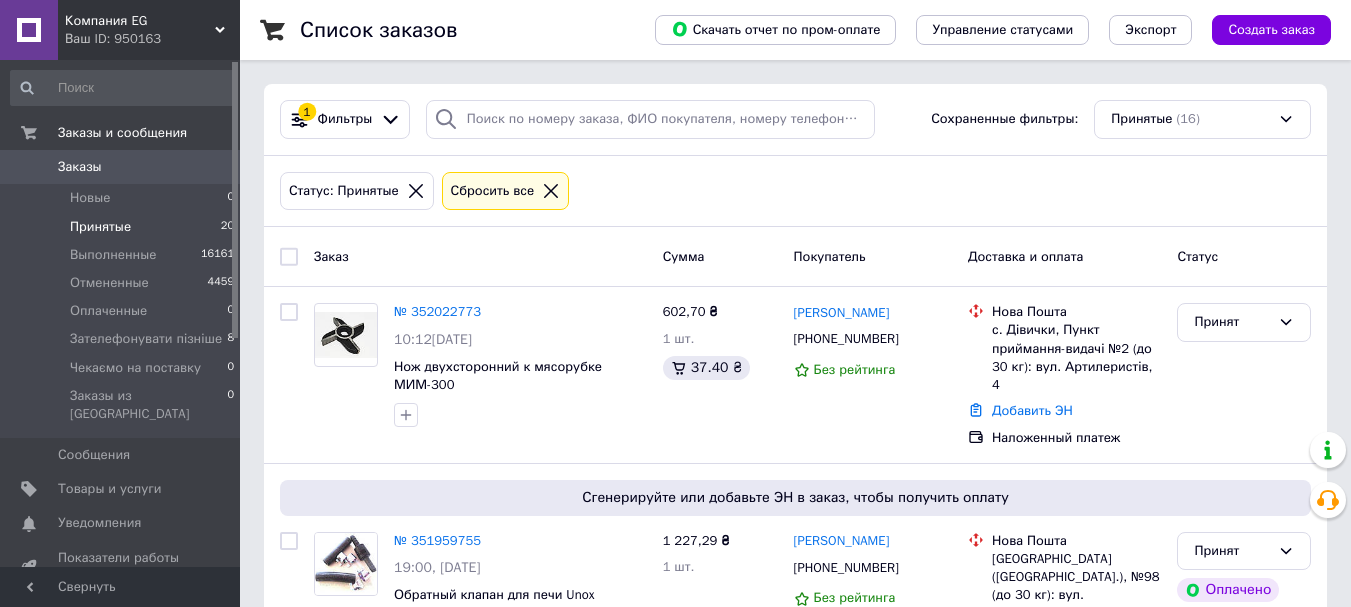 click on "Статус: Принятые Сбросить все" at bounding box center (795, 192) 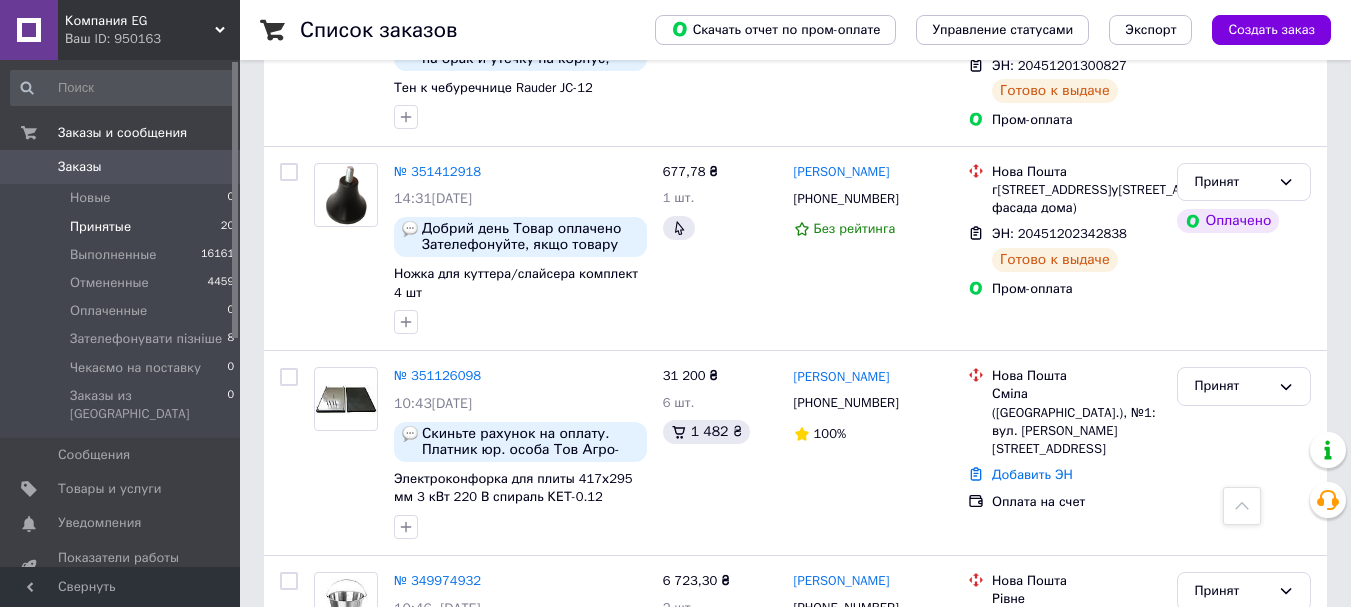 scroll, scrollTop: 2596, scrollLeft: 0, axis: vertical 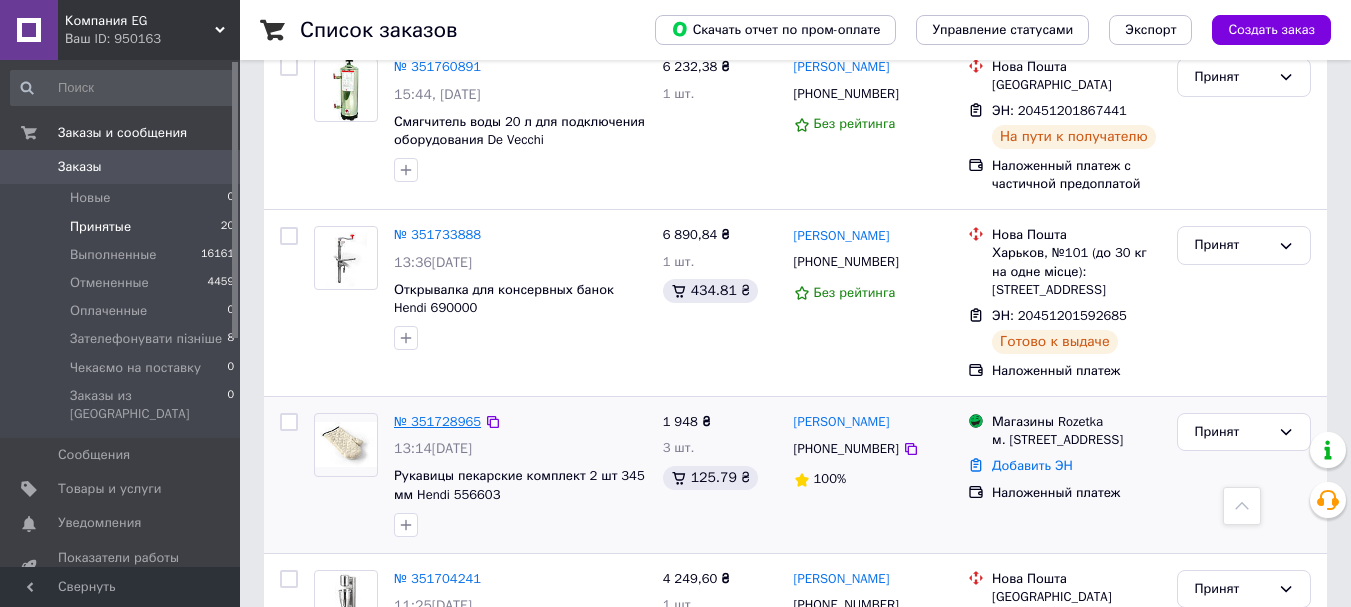 click on "№ 351728965" at bounding box center (437, 421) 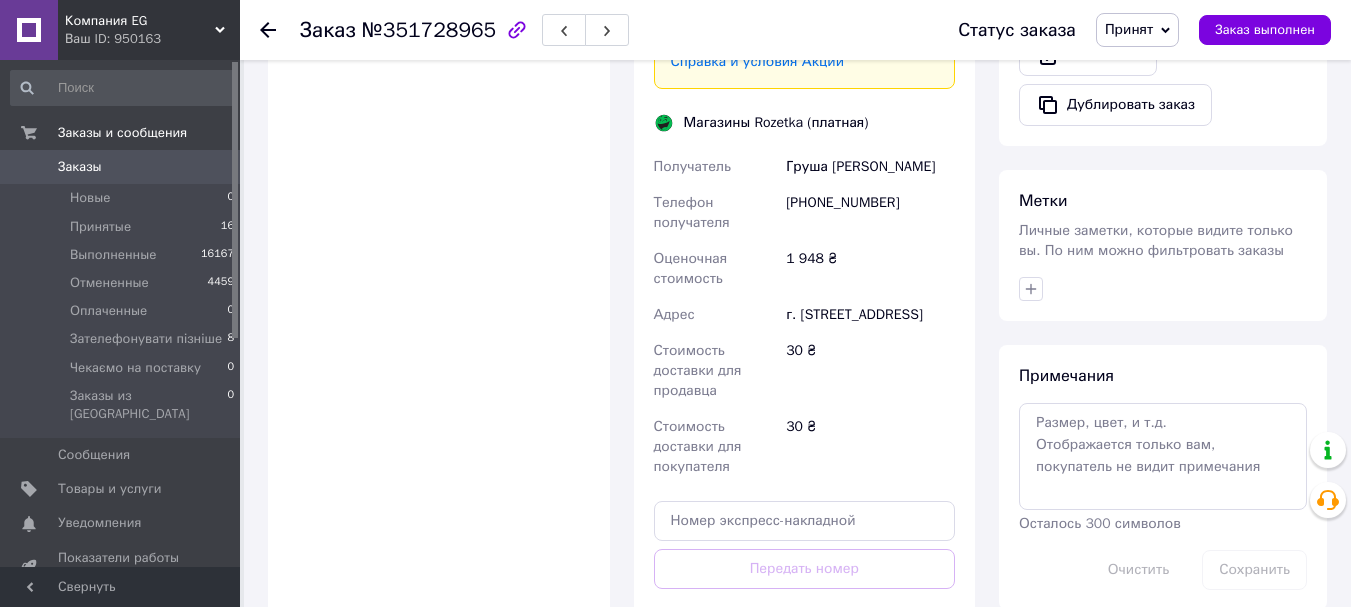 scroll, scrollTop: 800, scrollLeft: 0, axis: vertical 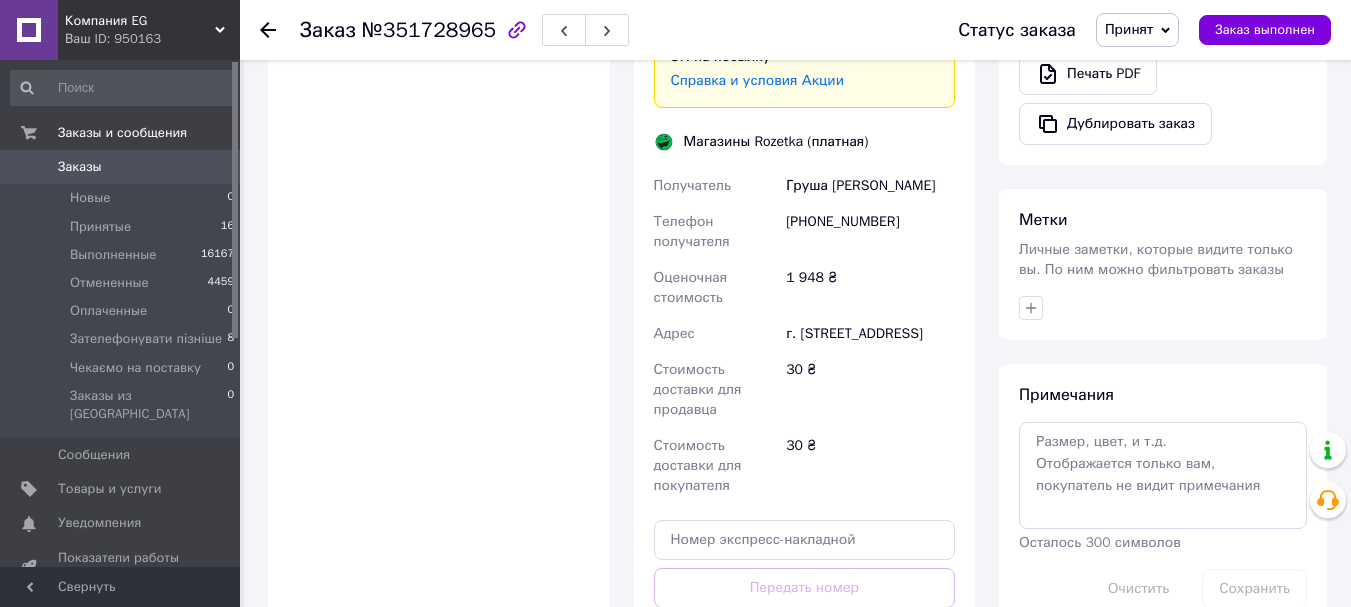 drag, startPoint x: 447, startPoint y: 291, endPoint x: 389, endPoint y: 307, distance: 60.166435 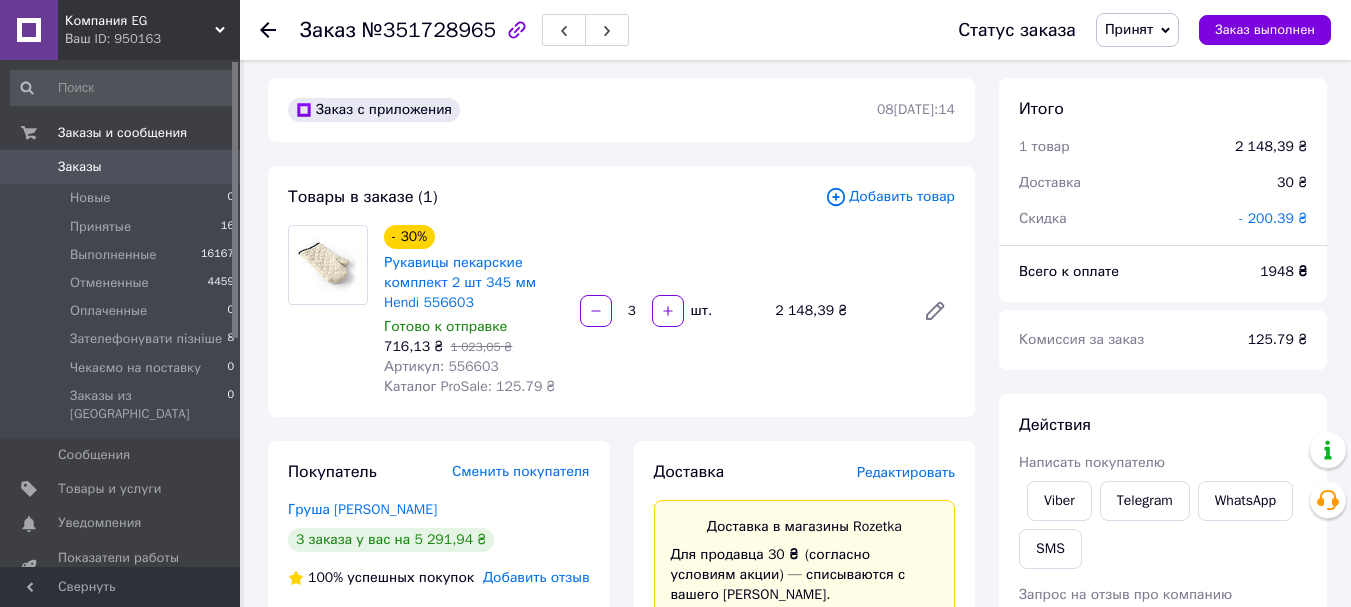 scroll, scrollTop: 0, scrollLeft: 0, axis: both 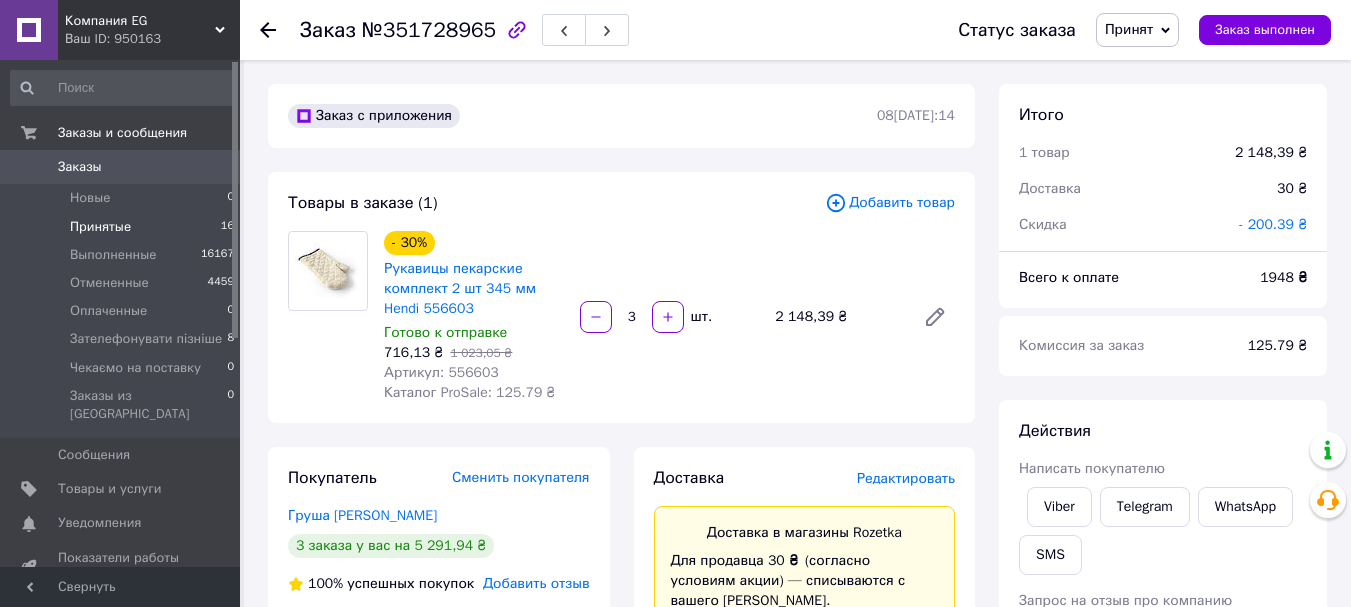 click on "Принятые 16" at bounding box center (123, 227) 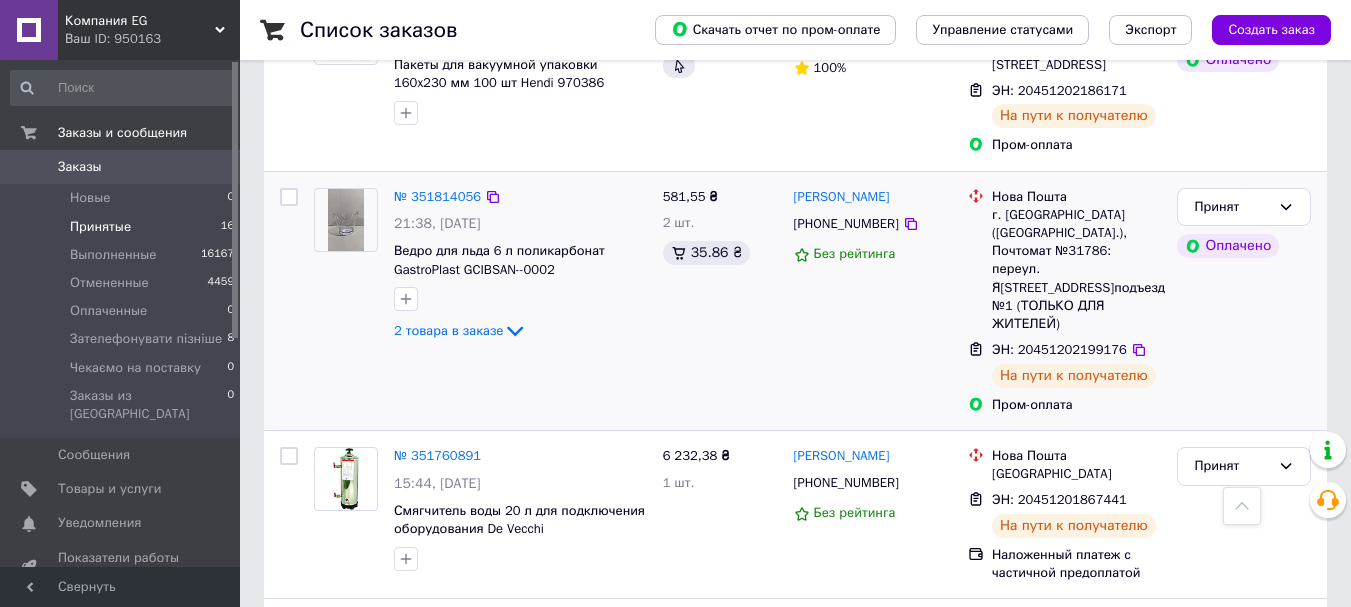 scroll, scrollTop: 1096, scrollLeft: 0, axis: vertical 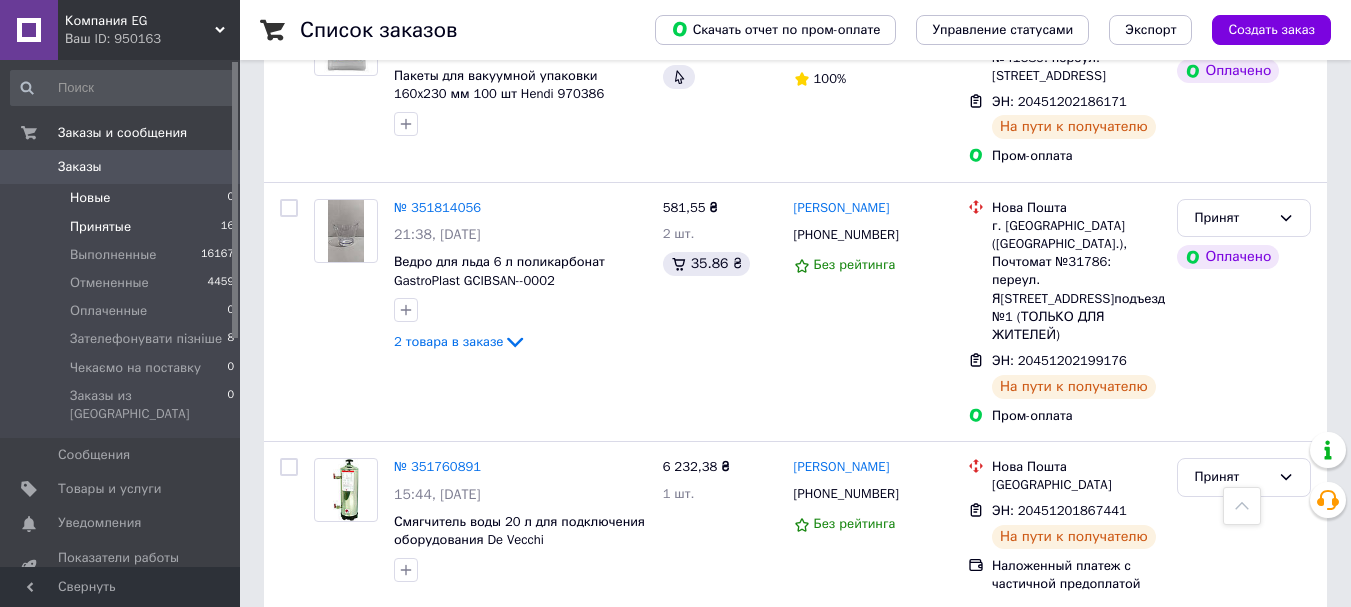 click on "Новые" at bounding box center (90, 198) 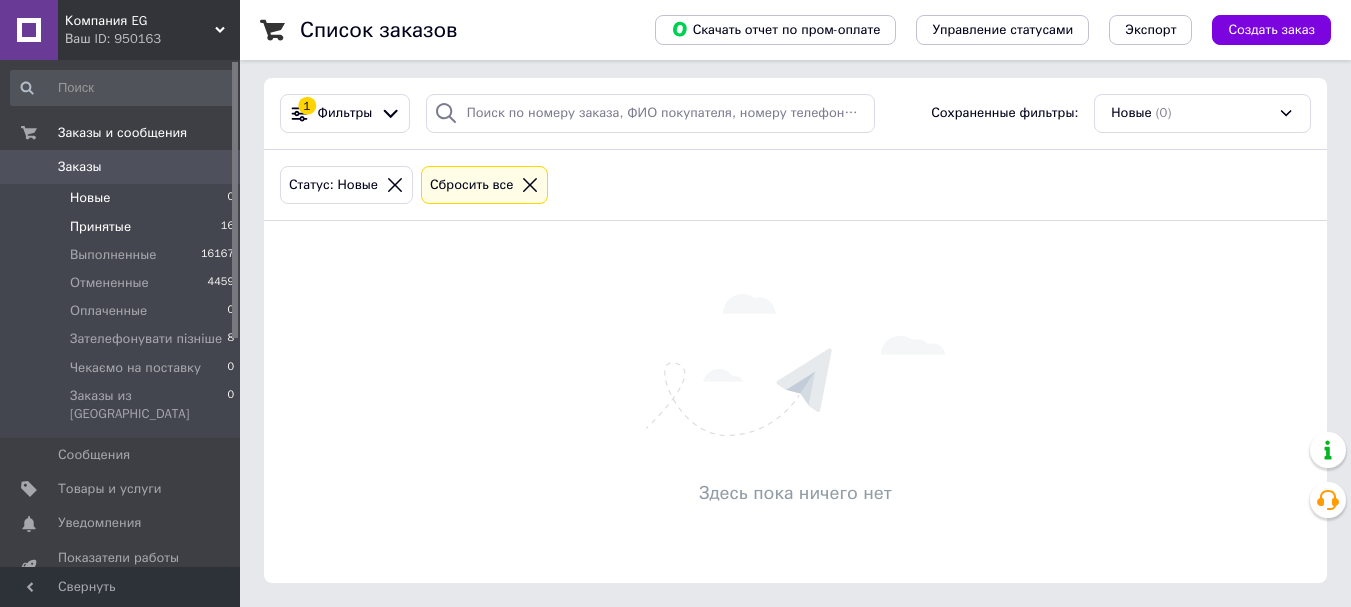 scroll, scrollTop: 0, scrollLeft: 0, axis: both 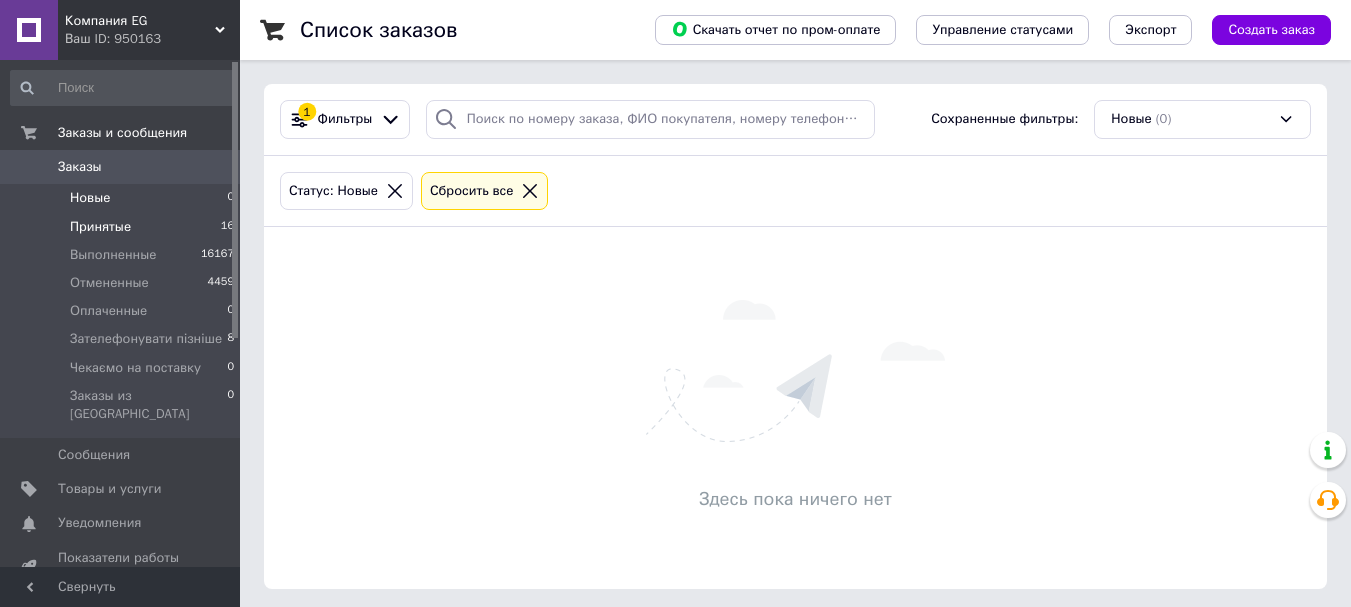 click on "Принятые" at bounding box center (100, 227) 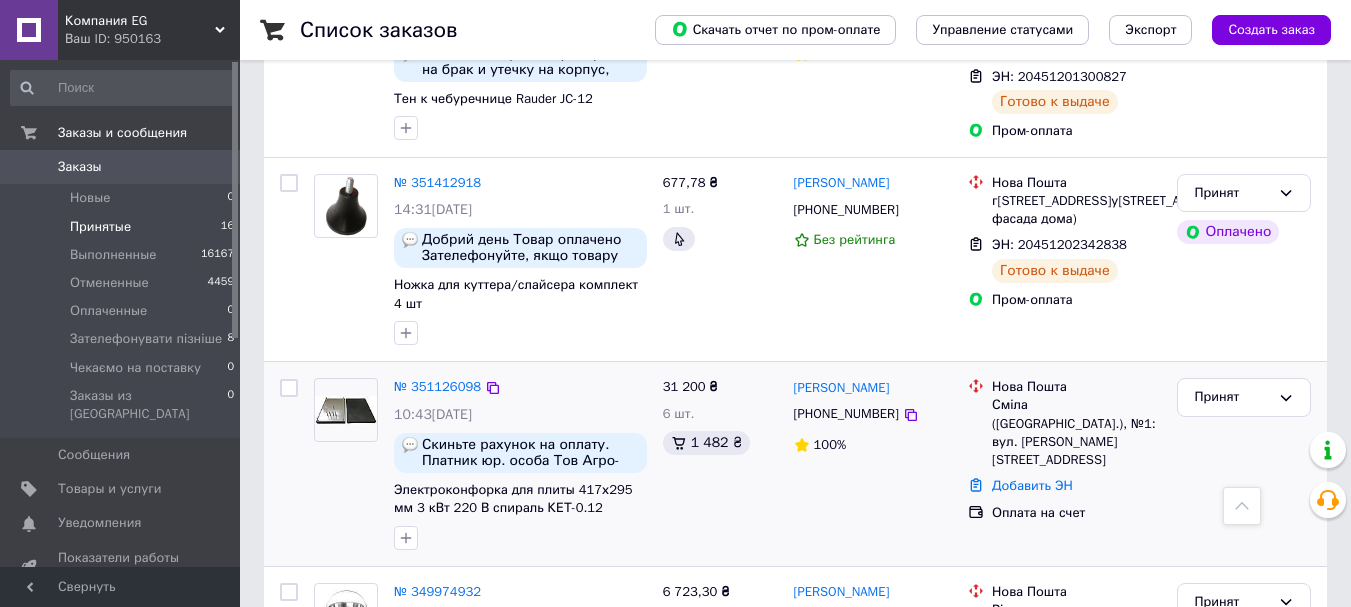 scroll, scrollTop: 2596, scrollLeft: 0, axis: vertical 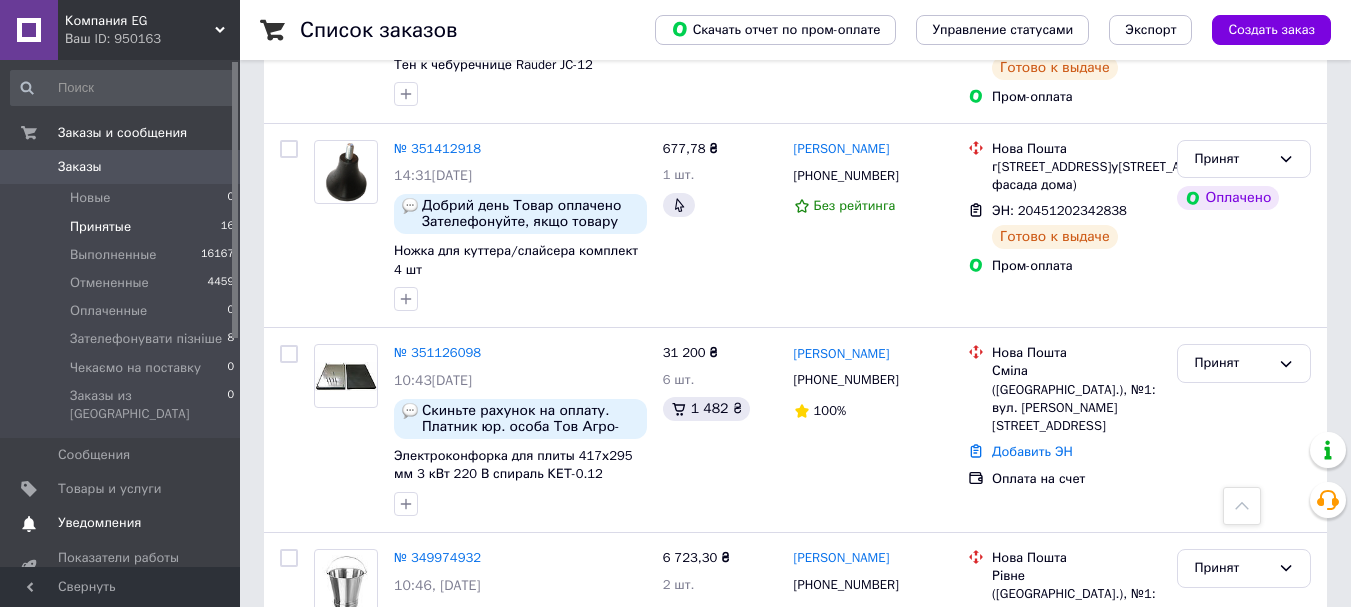 click on "Уведомления" at bounding box center [99, 523] 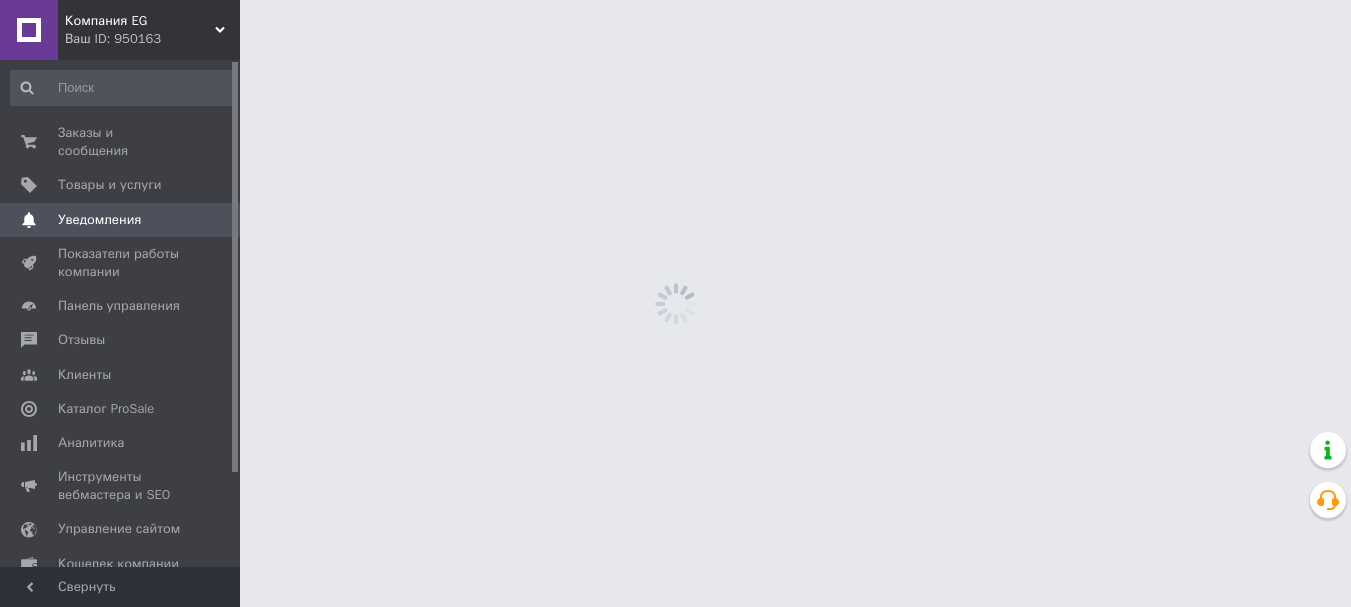 scroll, scrollTop: 0, scrollLeft: 0, axis: both 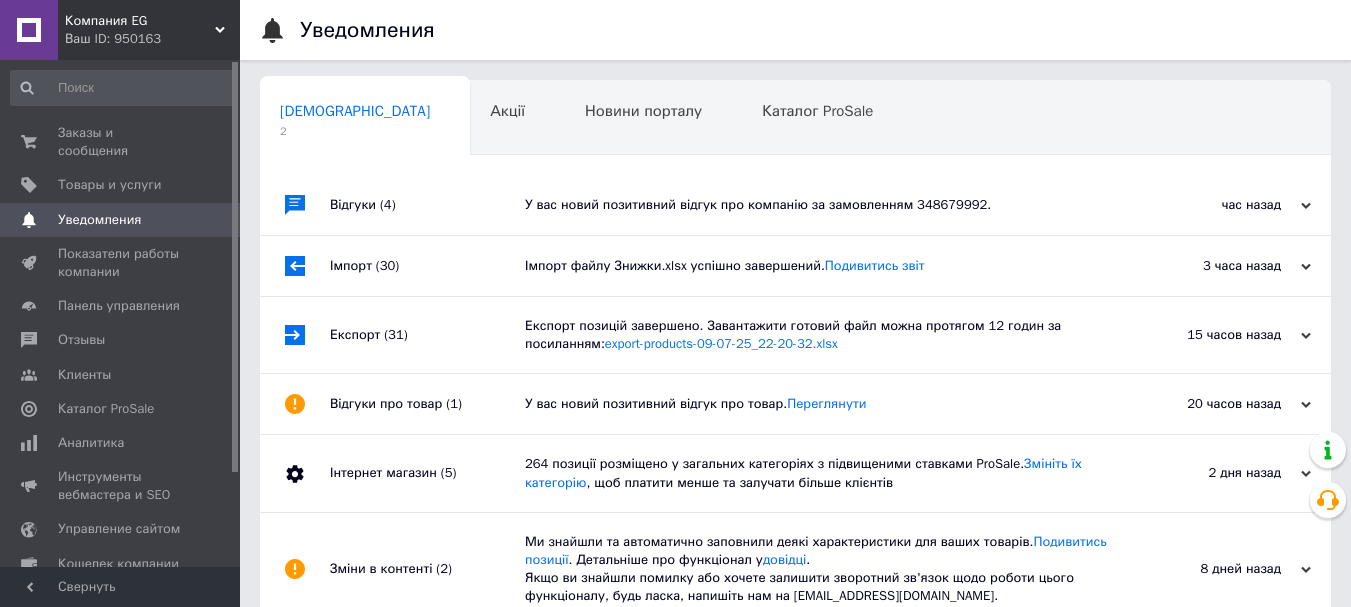 click on "Імпорт   (30)" at bounding box center (427, 266) 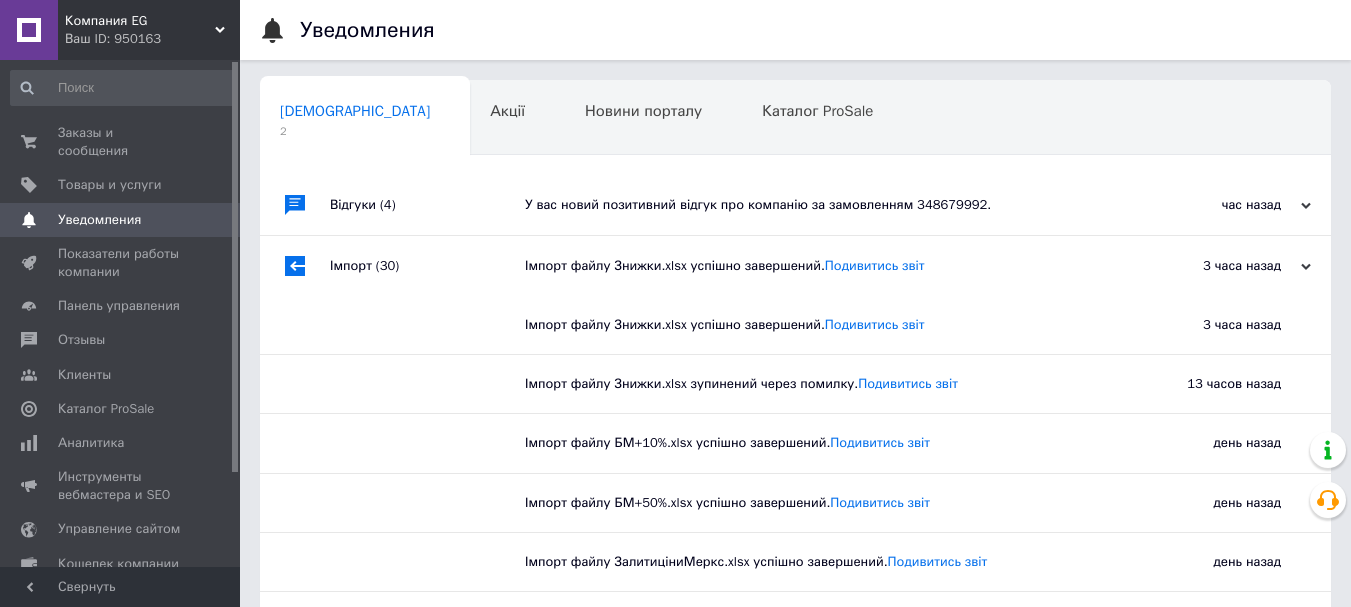 click on "Імпорт   (30)" at bounding box center [427, 266] 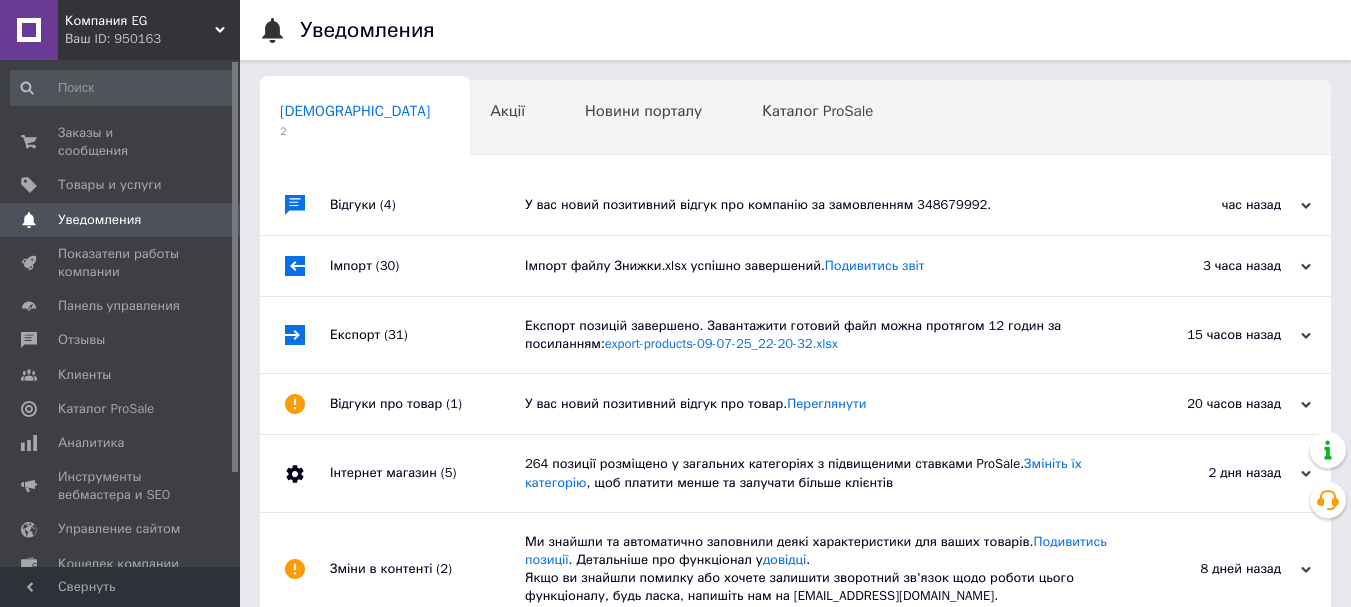 click on "Відгуки   (4)" at bounding box center [427, 205] 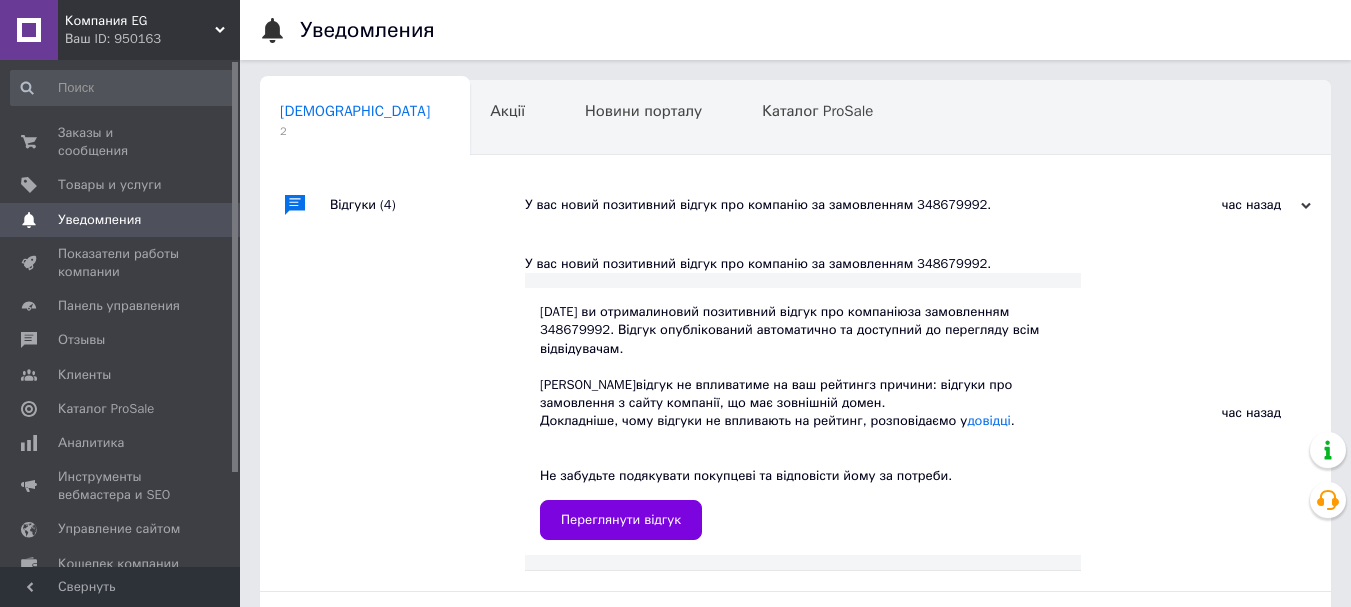 click on "Відгуки   (4)" at bounding box center [427, 205] 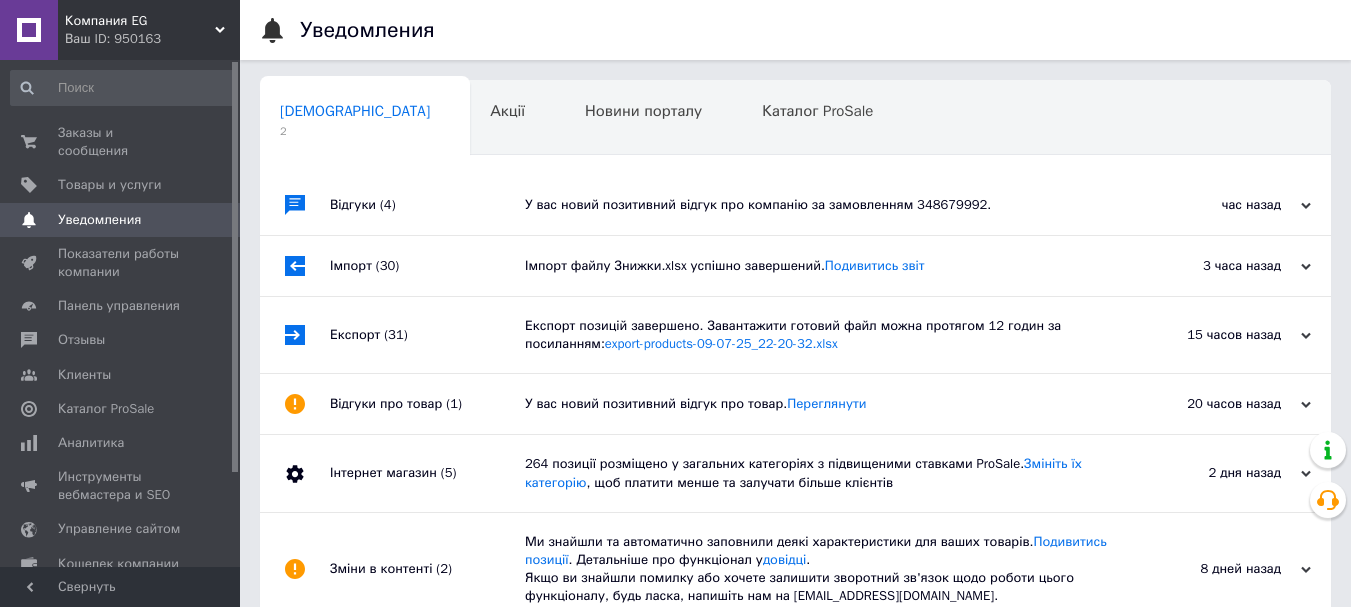 click on "Експорт   (31)" at bounding box center [427, 335] 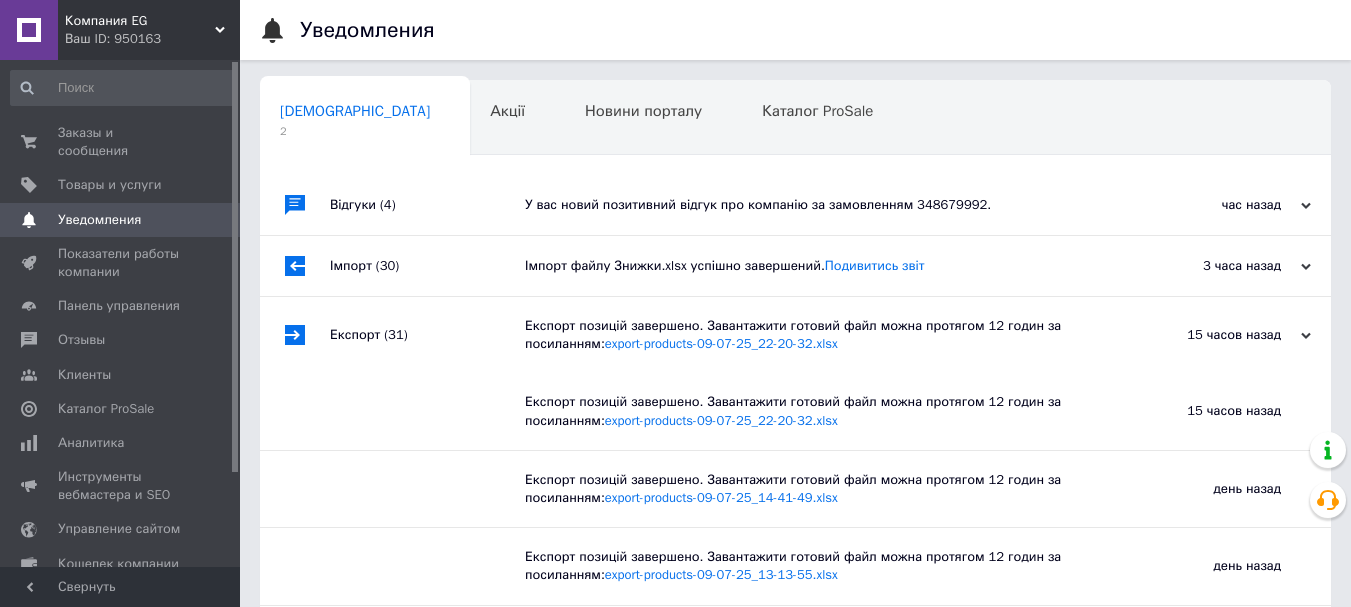 click on "Експорт   (31)" at bounding box center [427, 335] 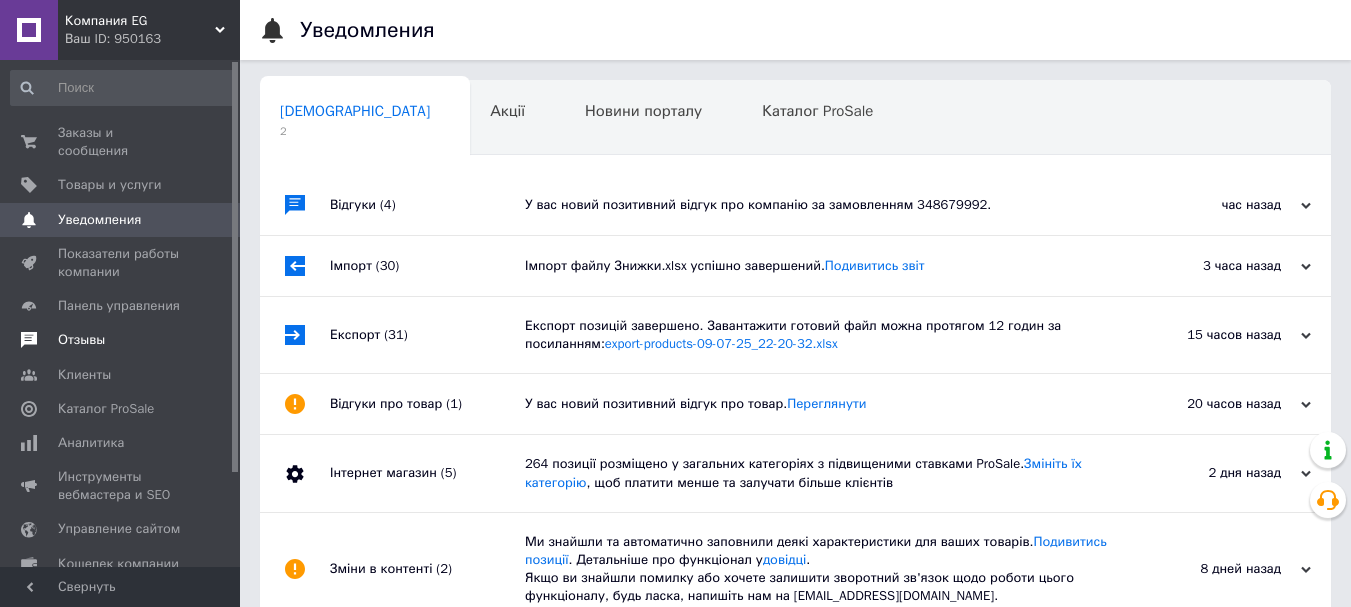 click on "Отзывы" at bounding box center (123, 340) 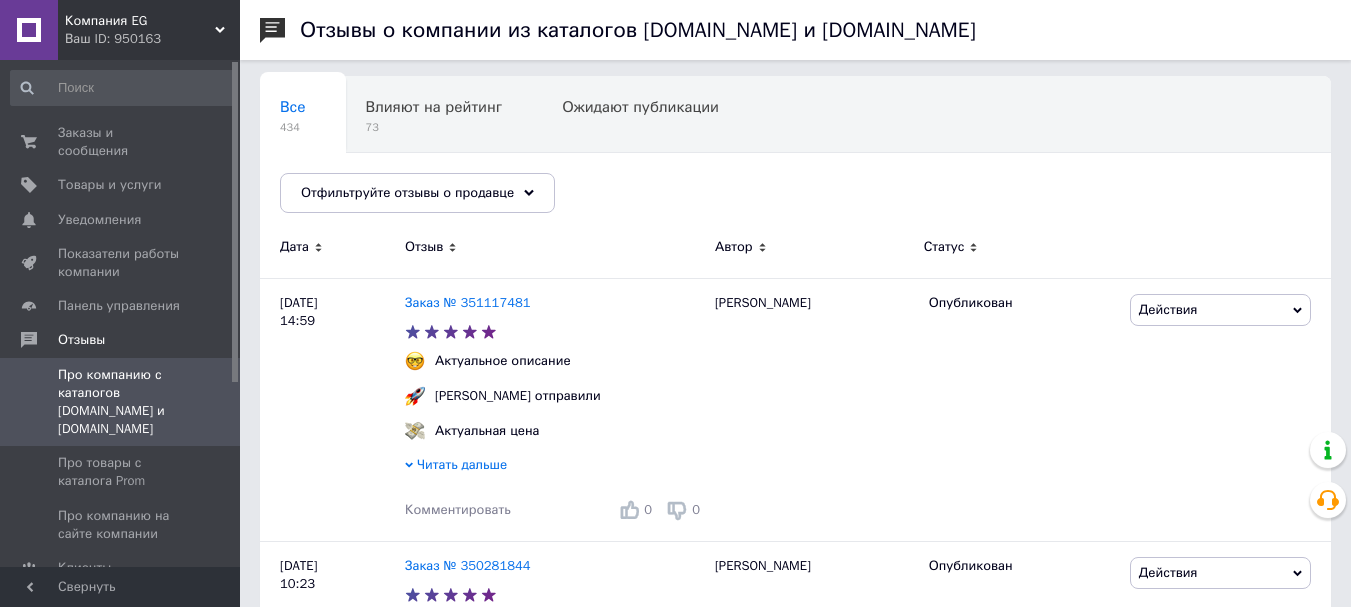 scroll, scrollTop: 100, scrollLeft: 0, axis: vertical 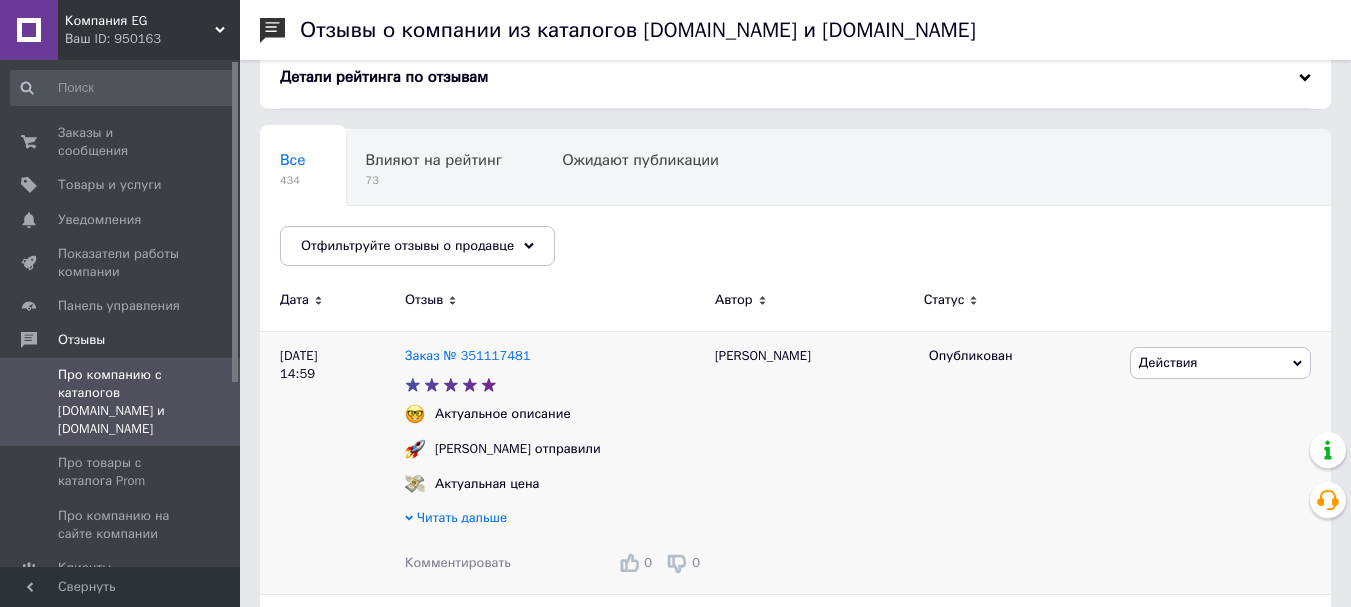 click on "Действия" at bounding box center (1220, 363) 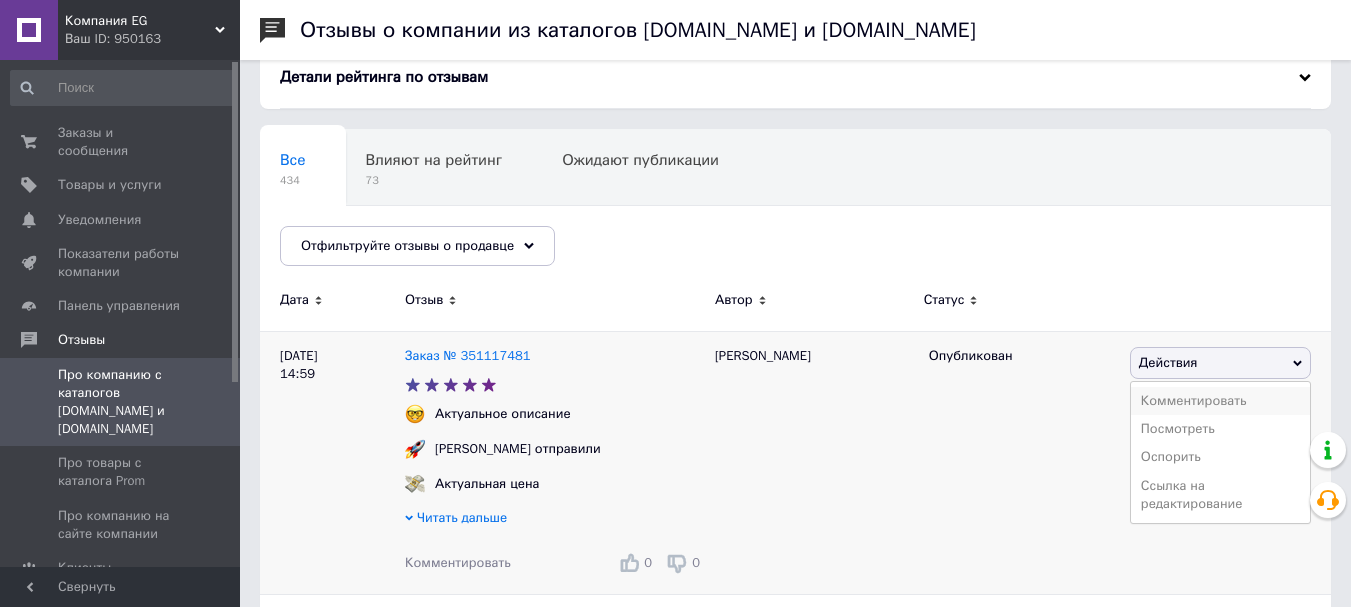 click on "Комментировать" at bounding box center [1220, 401] 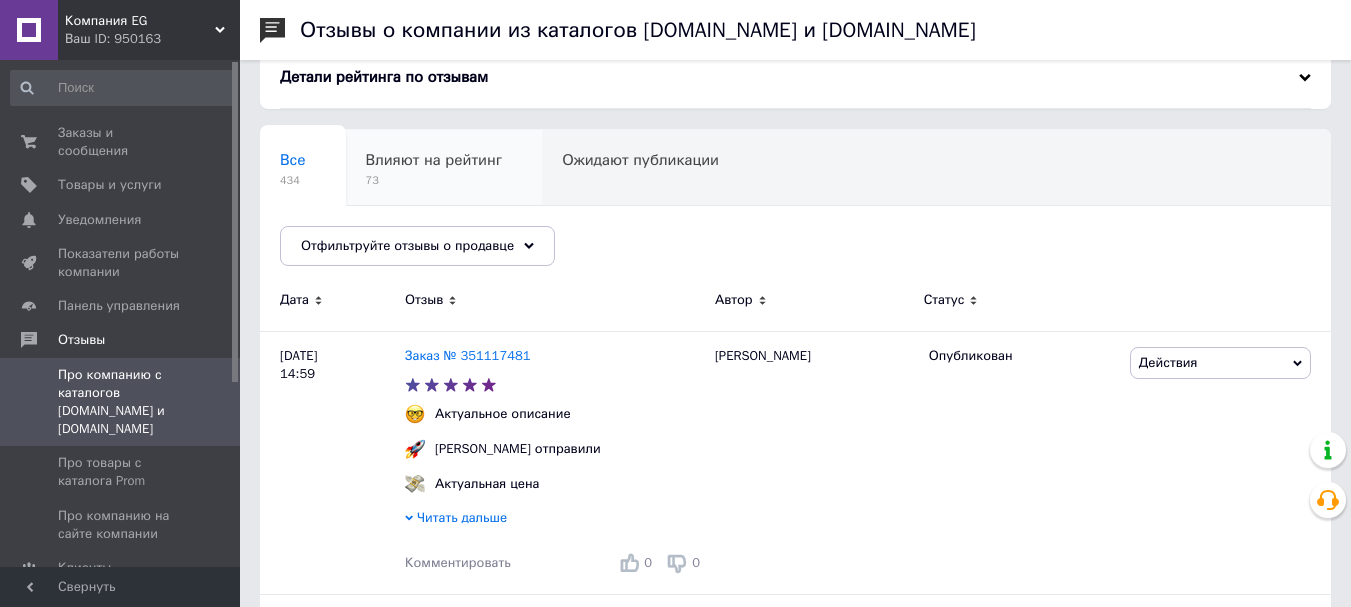 click on "73" at bounding box center [434, 180] 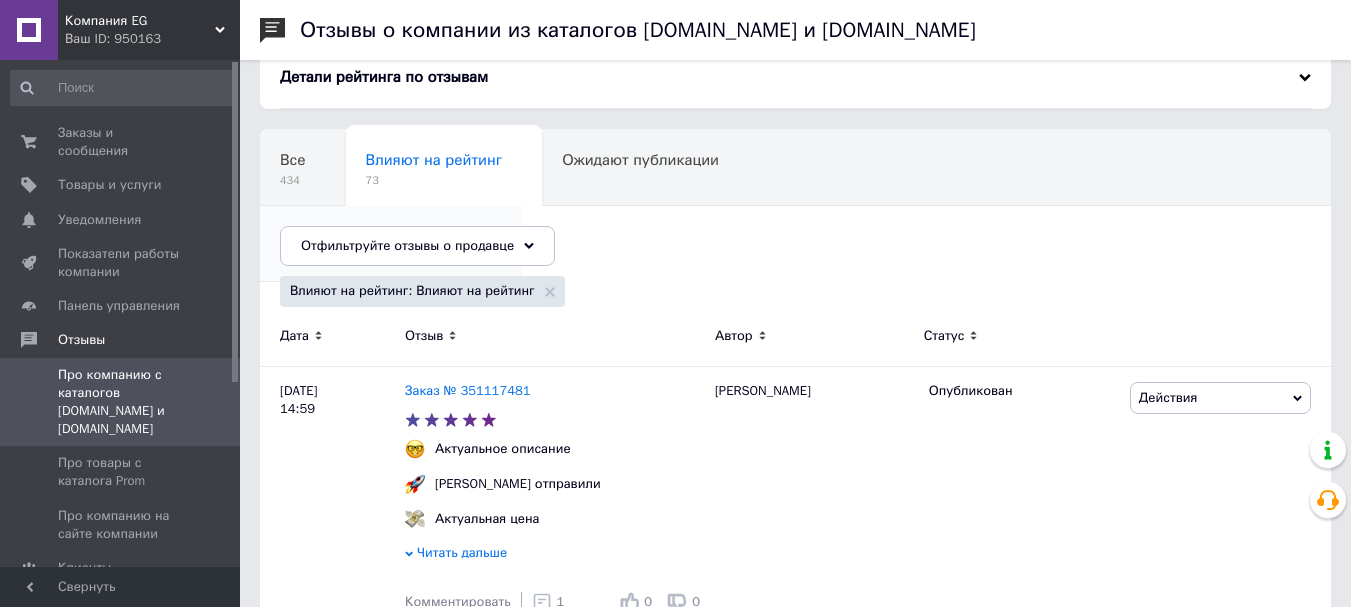 click on "Опубликованы без комме..." at bounding box center [381, 236] 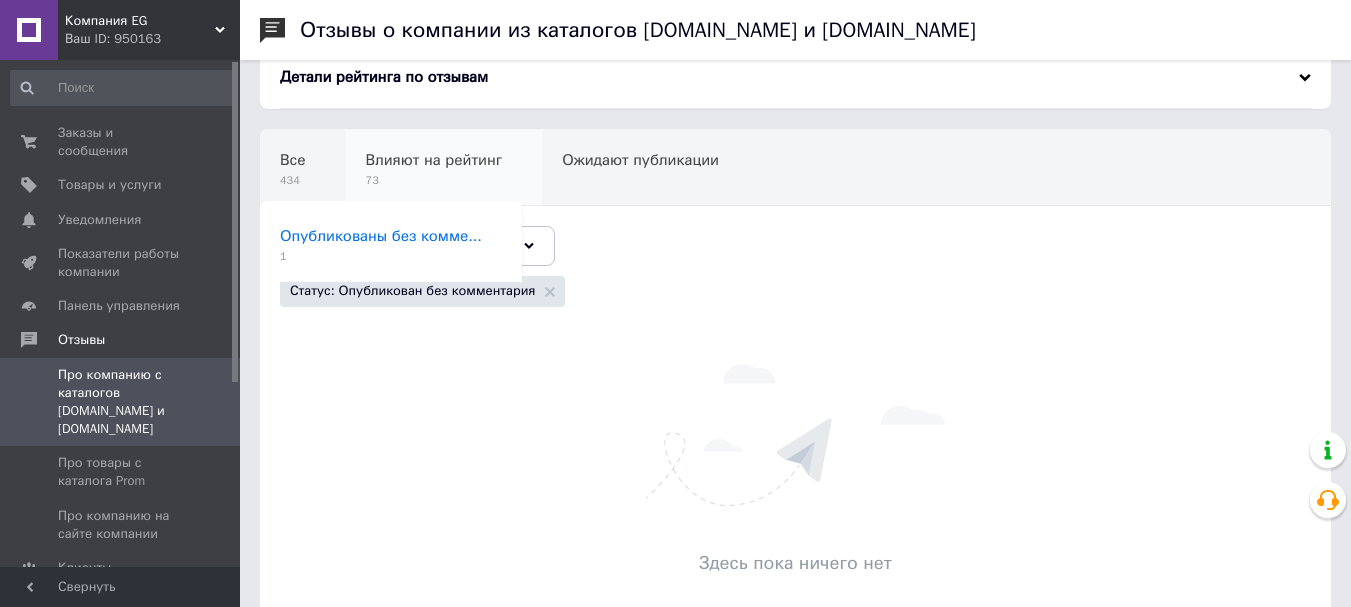 click on "Влияют на рейтинг" at bounding box center [434, 160] 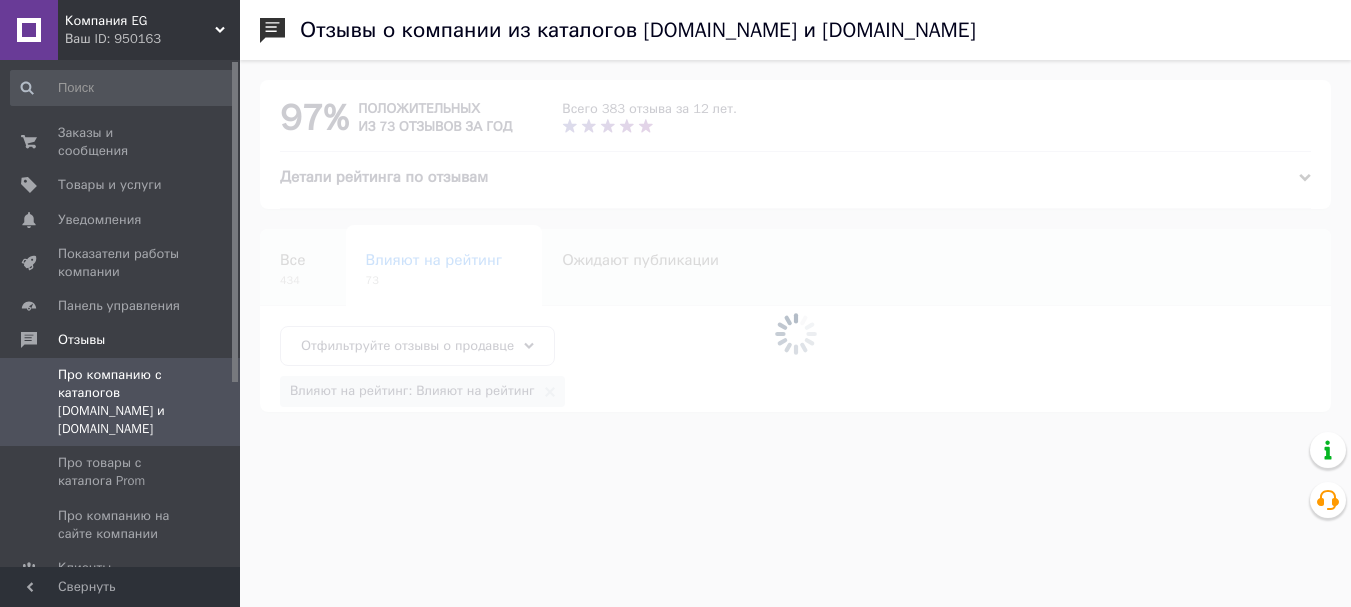 scroll, scrollTop: 0, scrollLeft: 0, axis: both 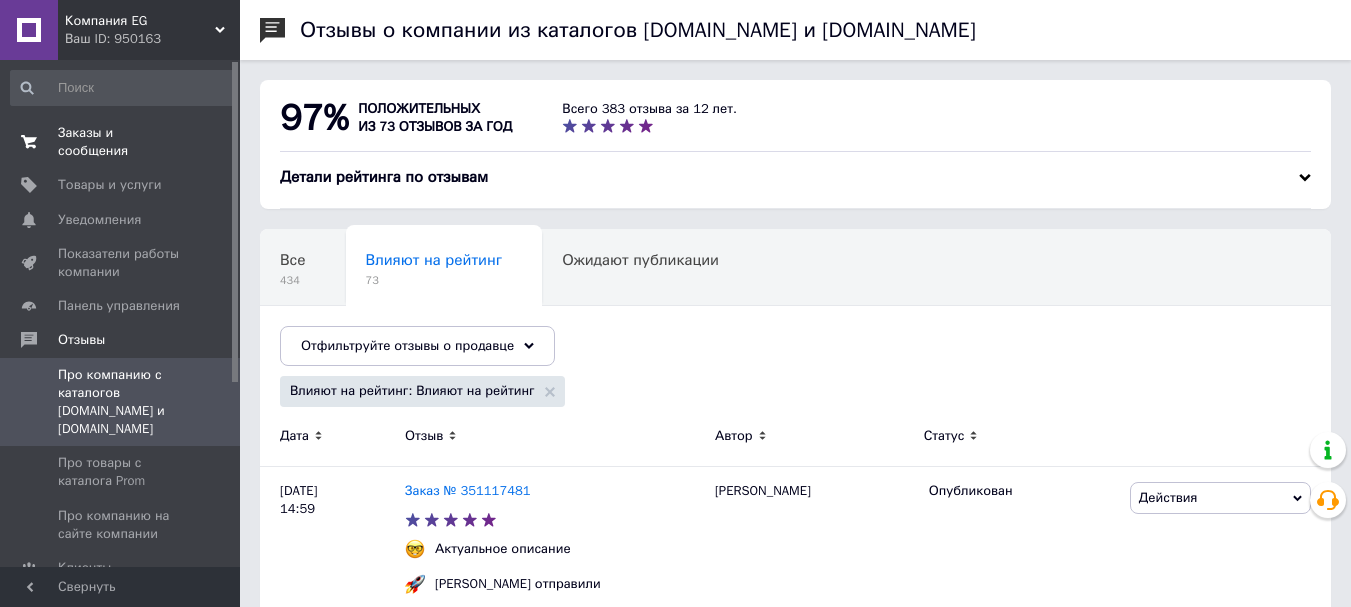 click on "Заказы и сообщения" at bounding box center (121, 142) 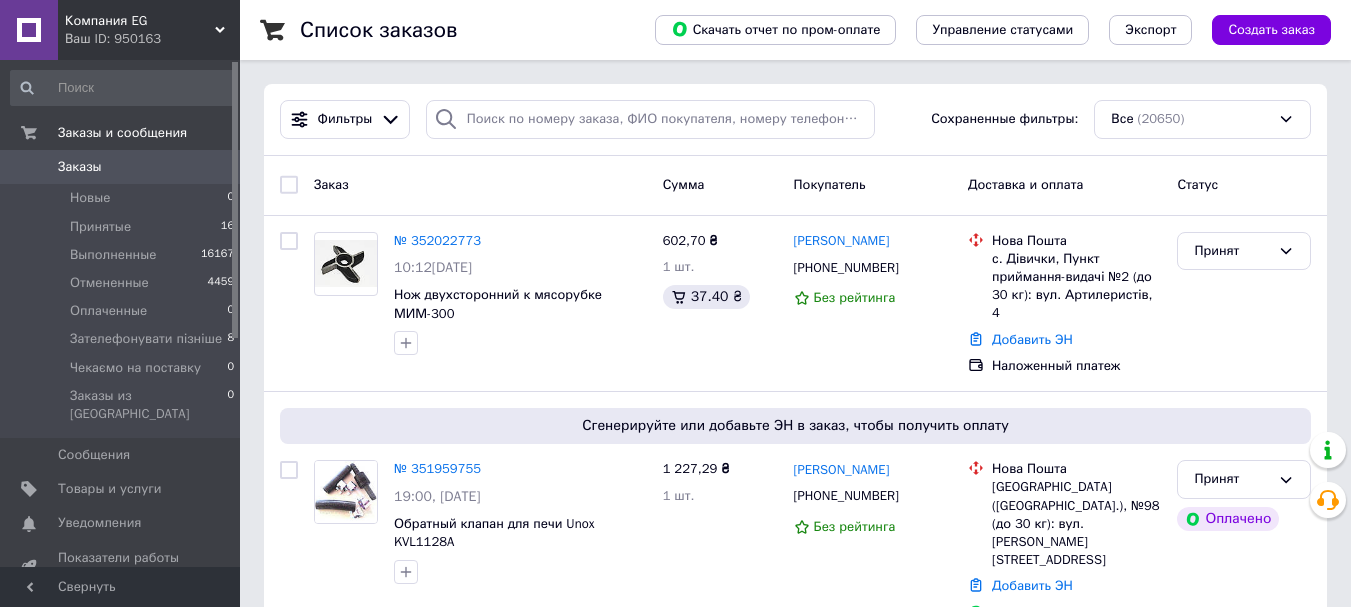 click on "Заказ Сумма Покупатель Доставка и оплата Статус" at bounding box center (795, 186) 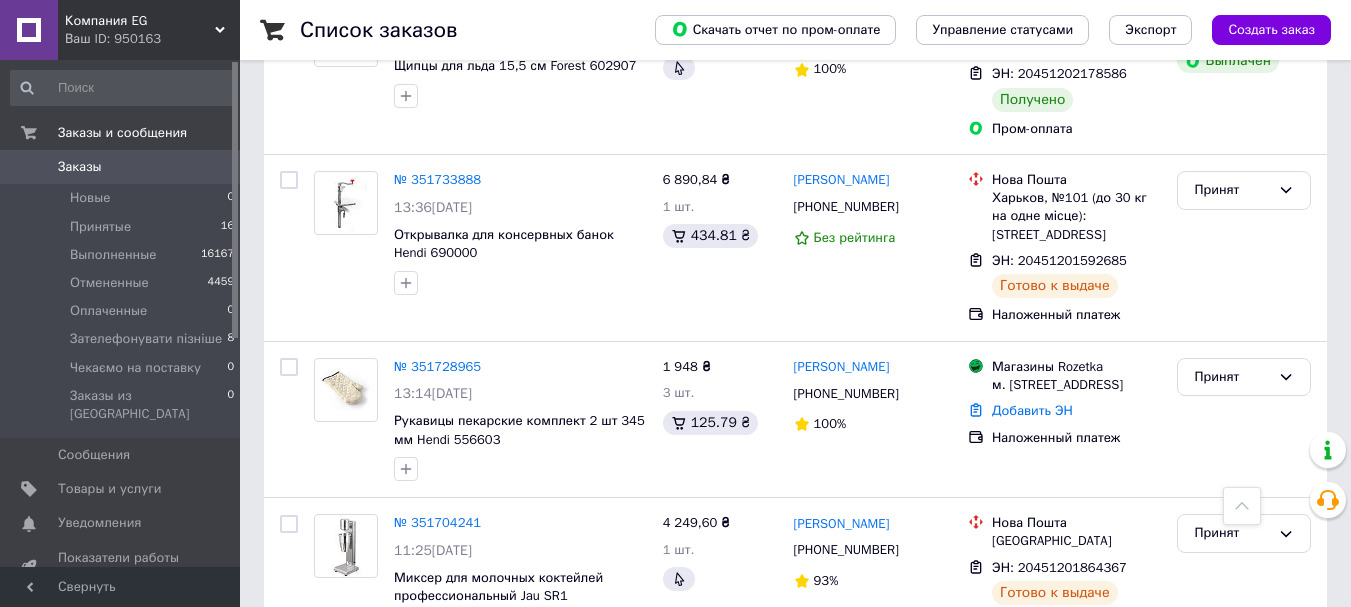 scroll, scrollTop: 2000, scrollLeft: 0, axis: vertical 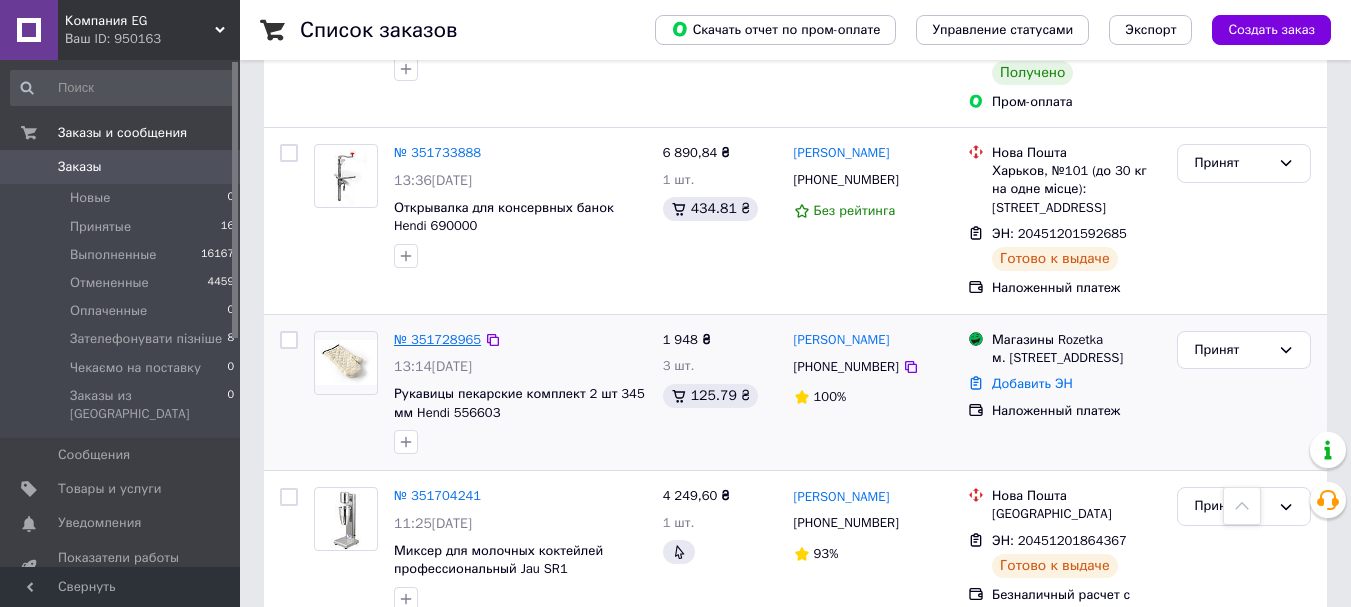 click on "№ 351728965" at bounding box center [437, 339] 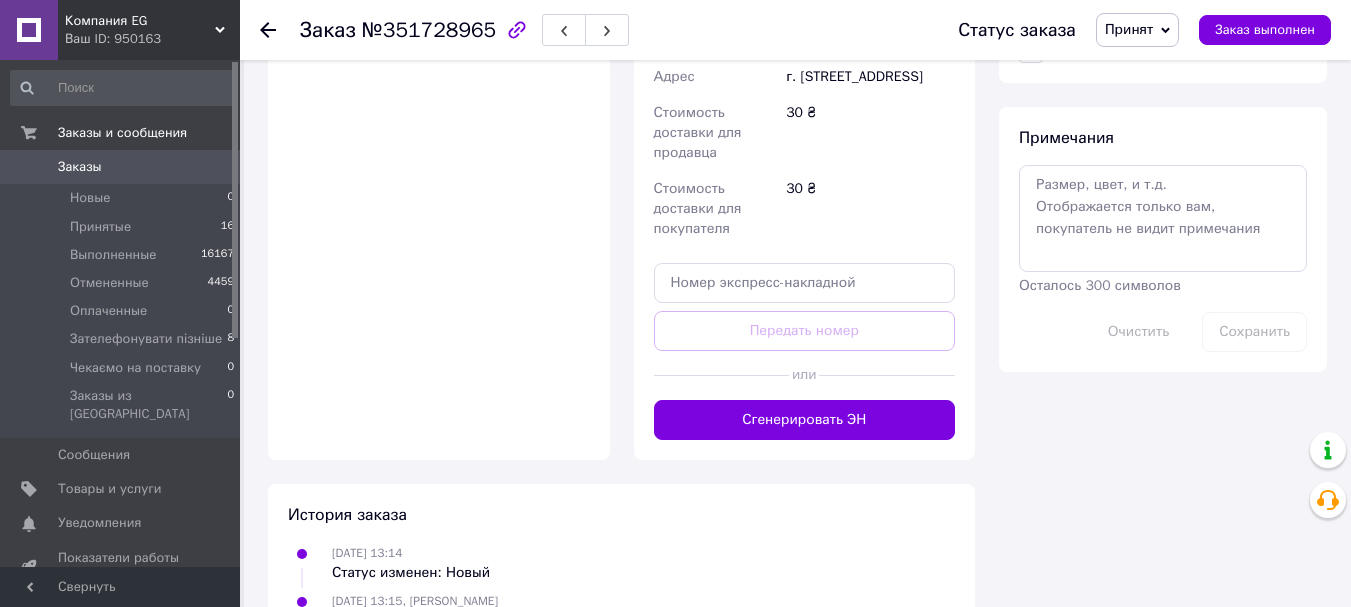 scroll, scrollTop: 1100, scrollLeft: 0, axis: vertical 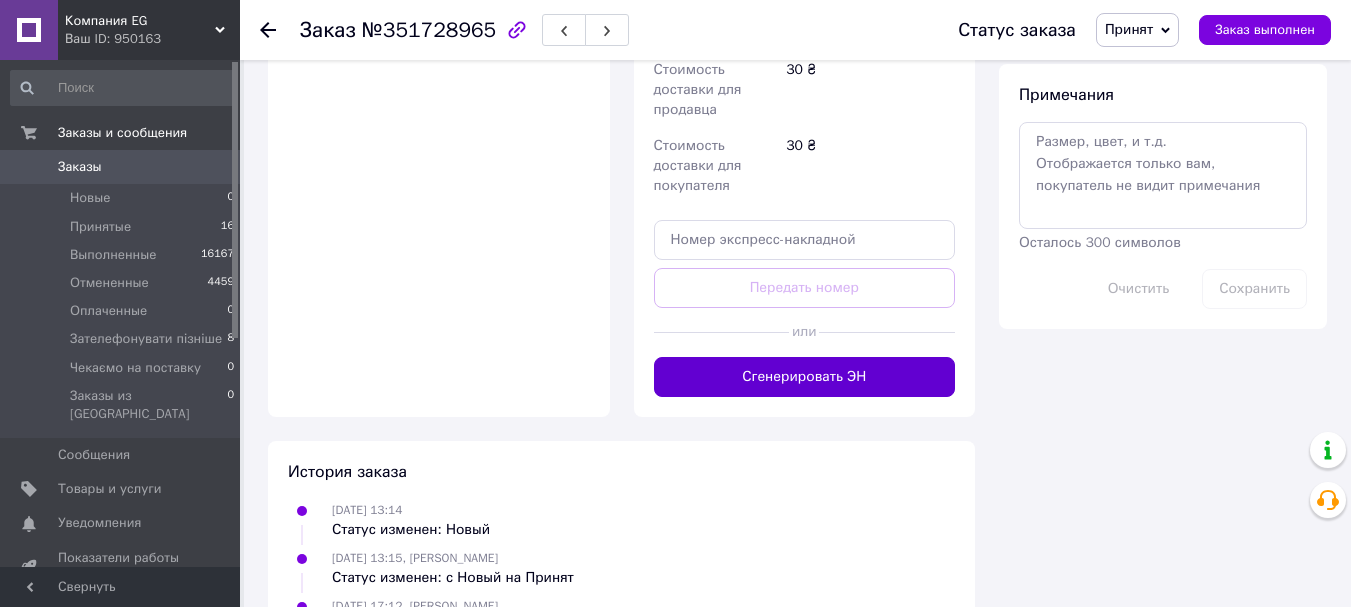 click on "Сгенерировать ЭН" at bounding box center (805, 377) 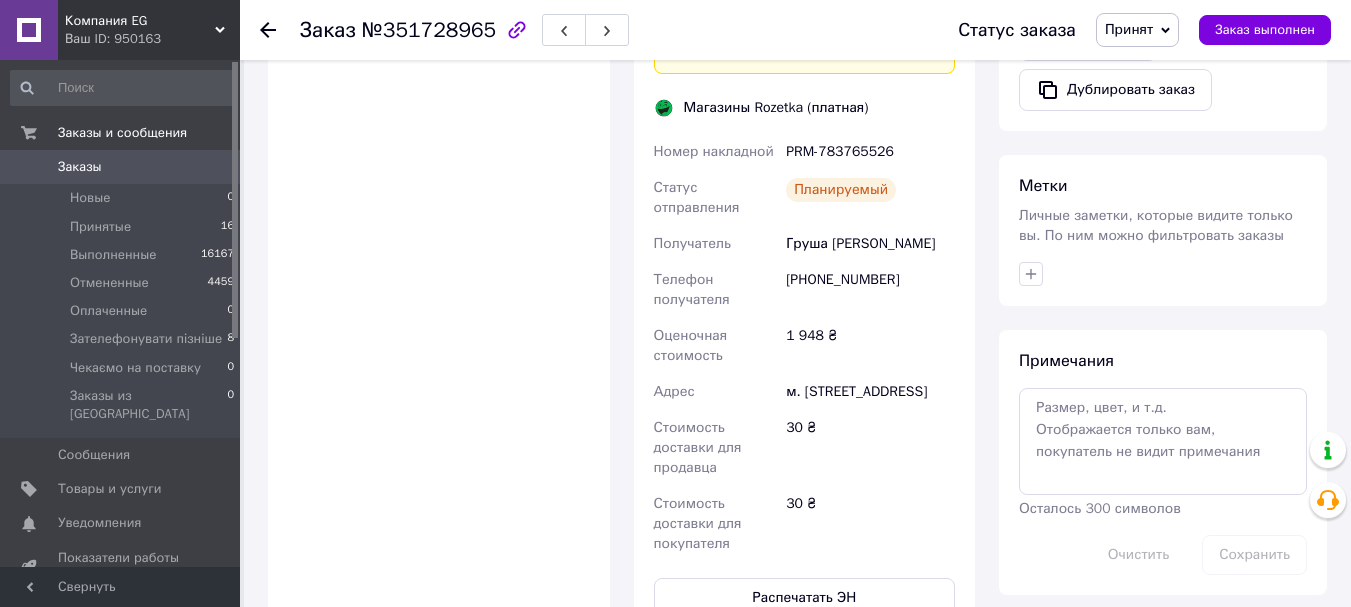 scroll, scrollTop: 1100, scrollLeft: 0, axis: vertical 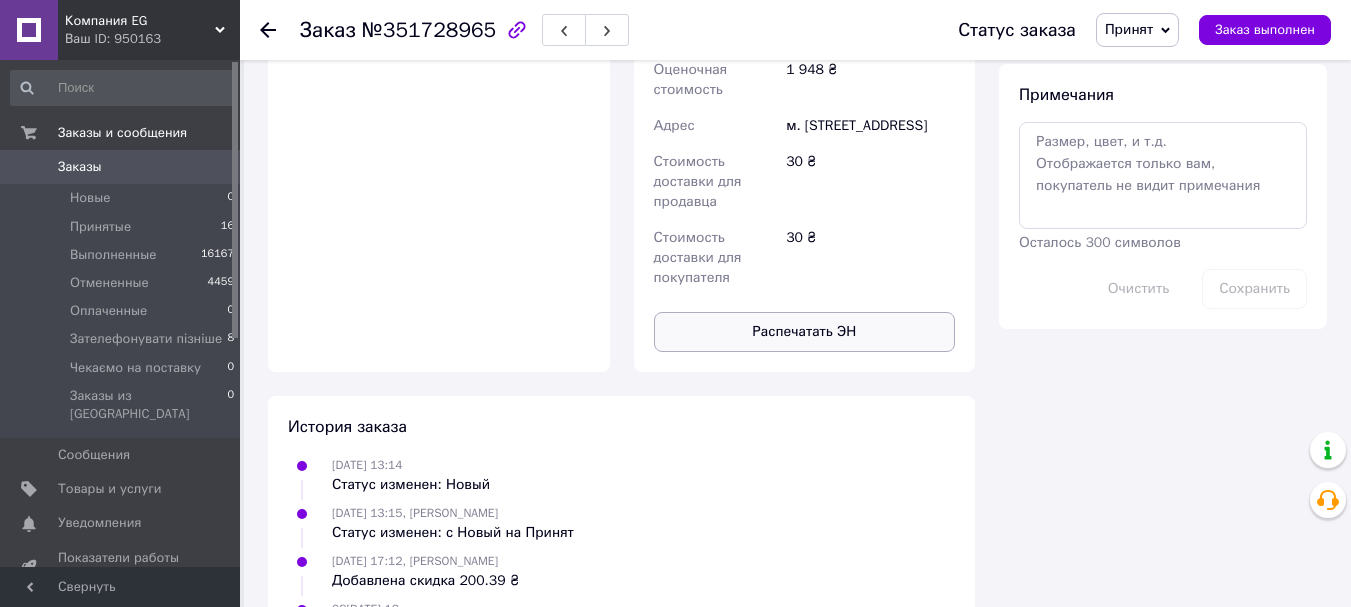 click on "Распечатать ЭН" at bounding box center [805, 332] 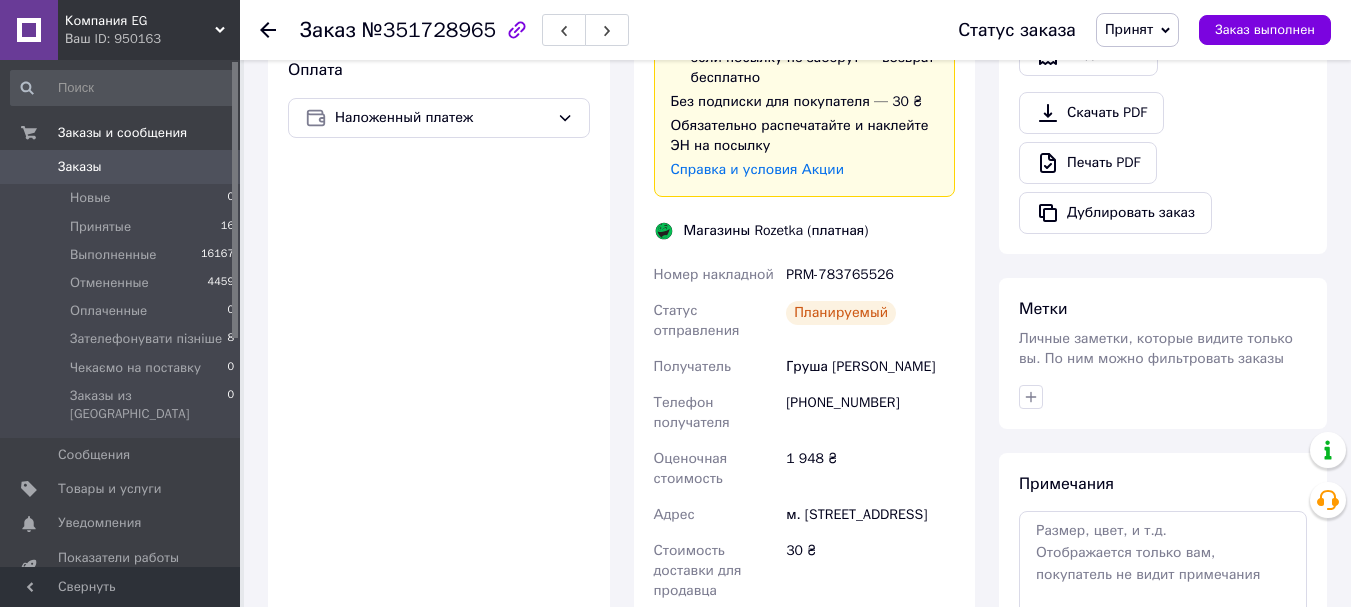 scroll, scrollTop: 700, scrollLeft: 0, axis: vertical 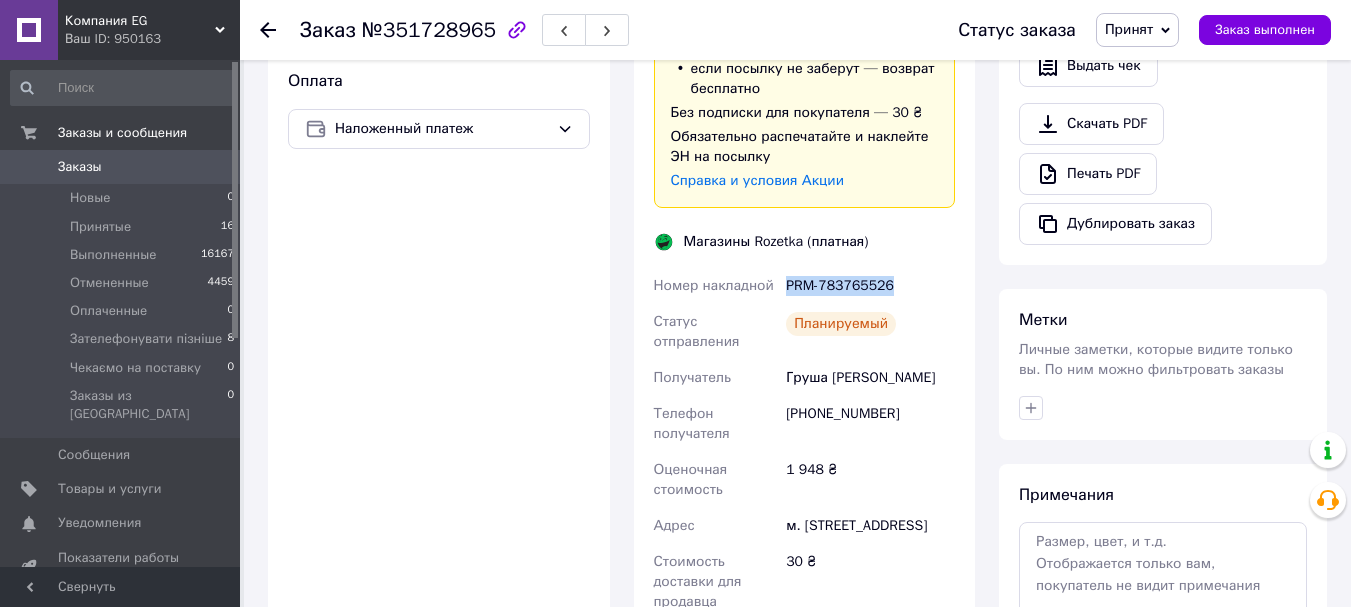 drag, startPoint x: 905, startPoint y: 285, endPoint x: 786, endPoint y: 280, distance: 119.104996 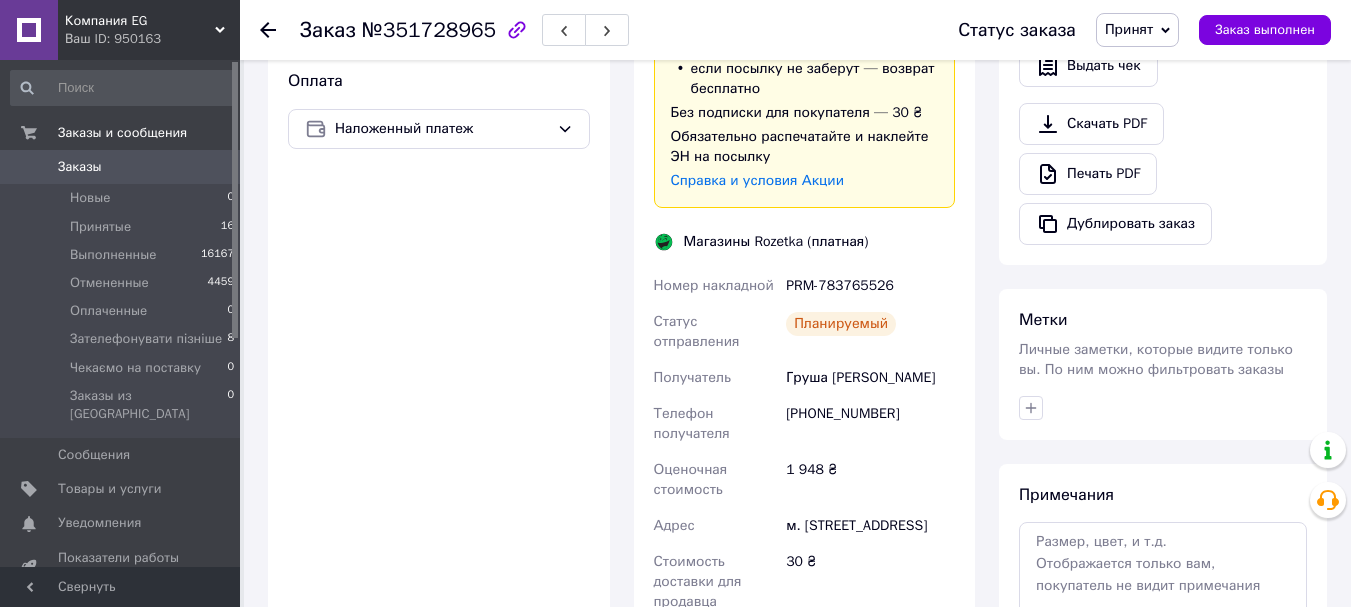 drag, startPoint x: 779, startPoint y: 281, endPoint x: 768, endPoint y: 300, distance: 21.954498 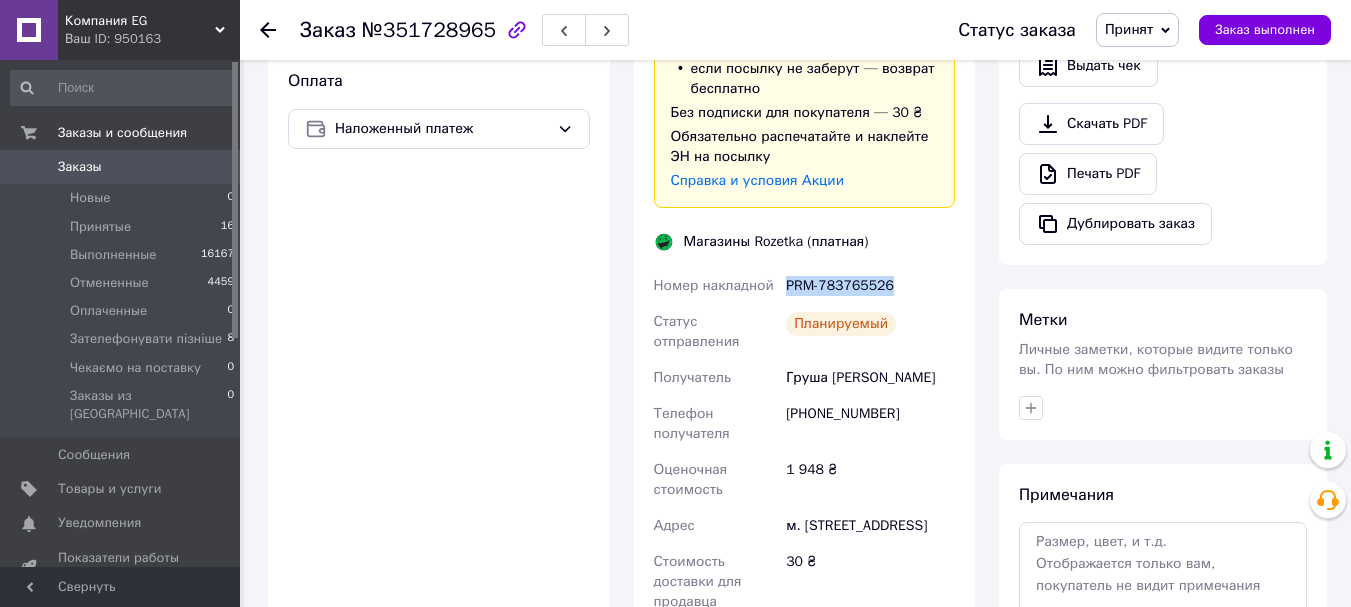 drag, startPoint x: 898, startPoint y: 286, endPoint x: 784, endPoint y: 284, distance: 114.01754 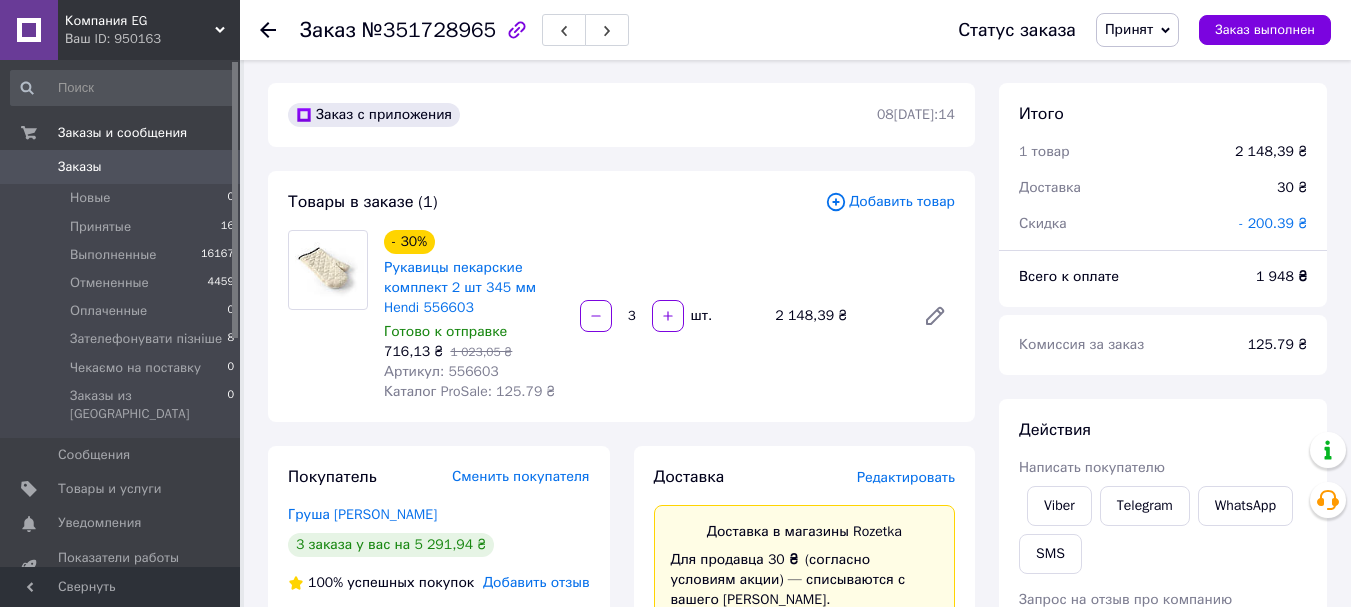 scroll, scrollTop: 0, scrollLeft: 0, axis: both 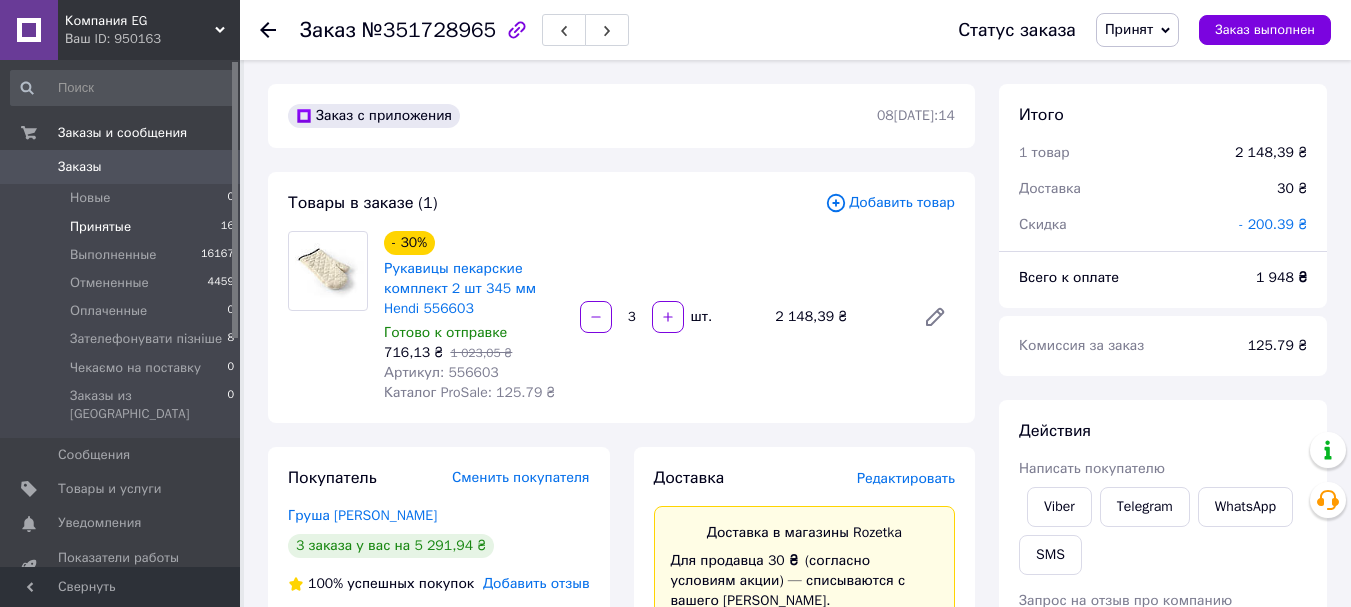 click on "Принятые 16" at bounding box center [123, 227] 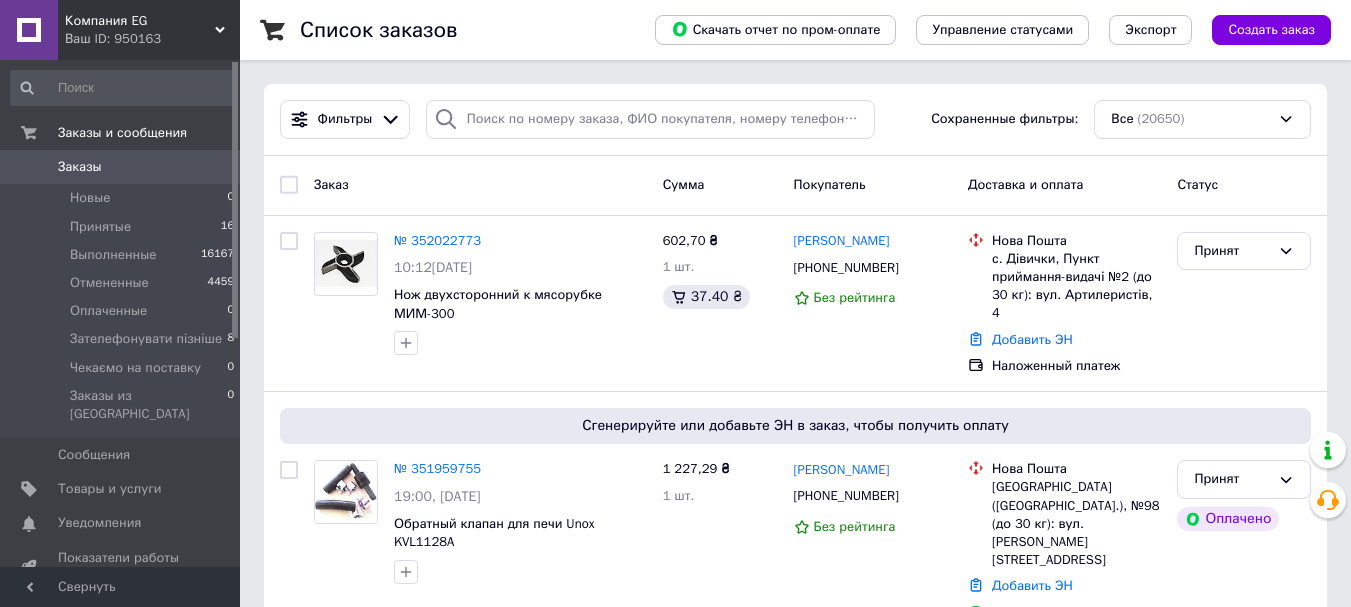 click on "Заказ" at bounding box center (480, 185) 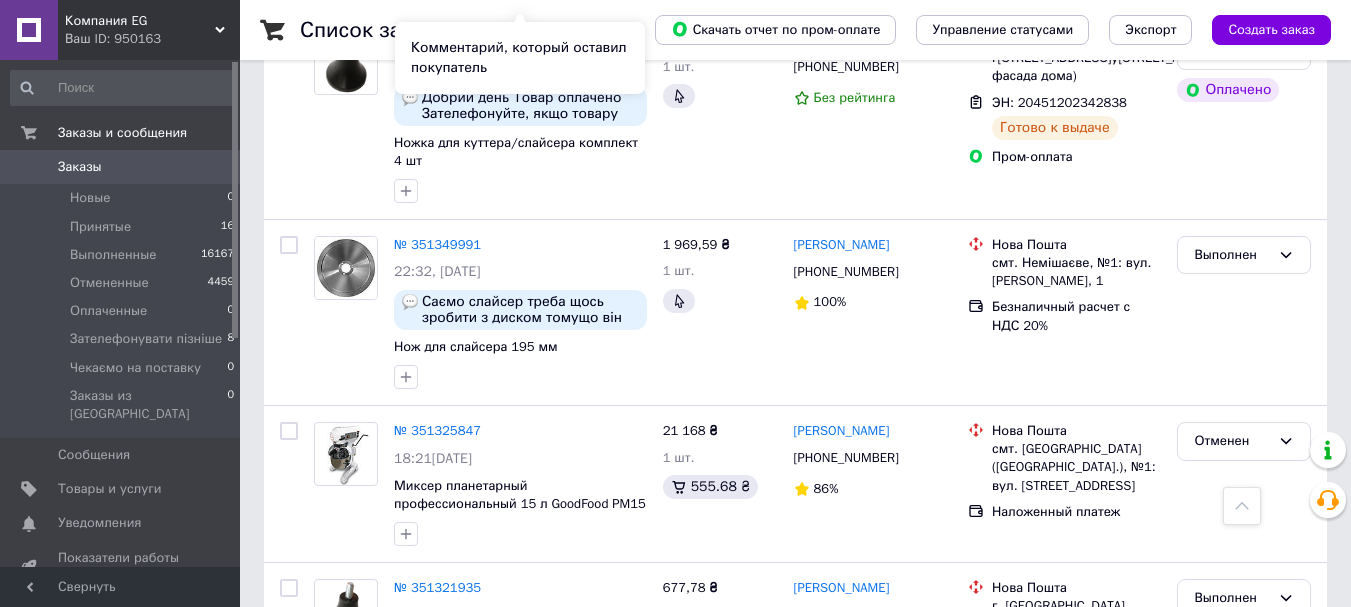 scroll, scrollTop: 3300, scrollLeft: 0, axis: vertical 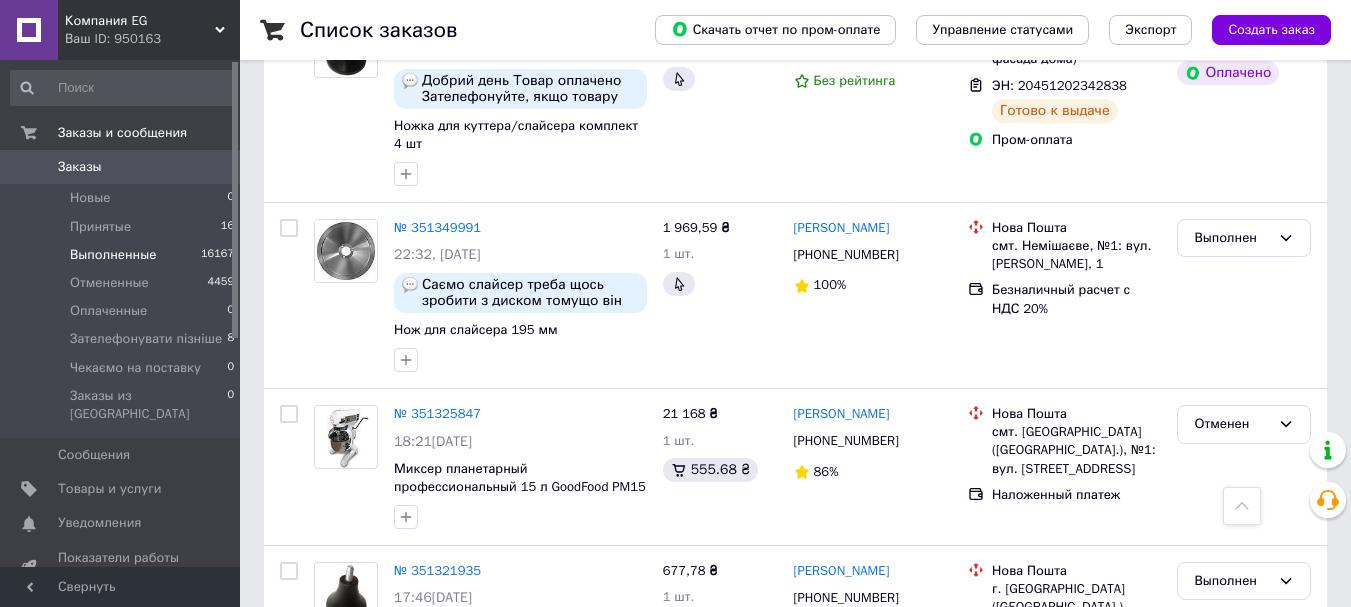 click on "Выполненные" at bounding box center [113, 255] 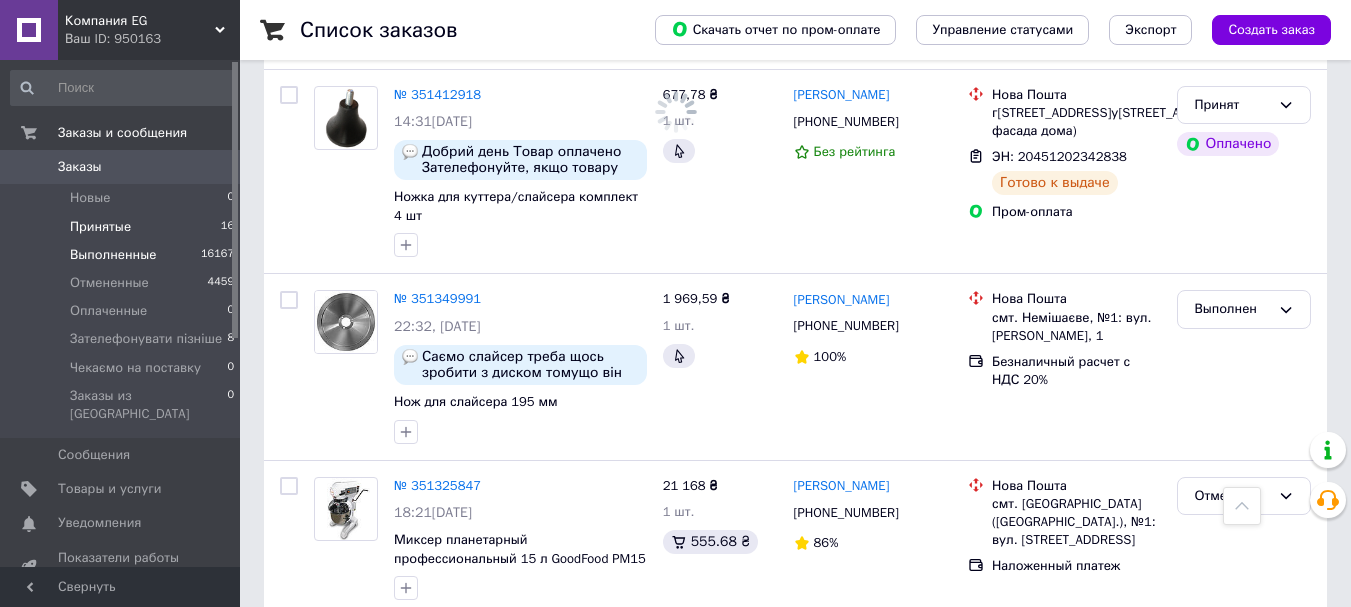 scroll, scrollTop: 3372, scrollLeft: 0, axis: vertical 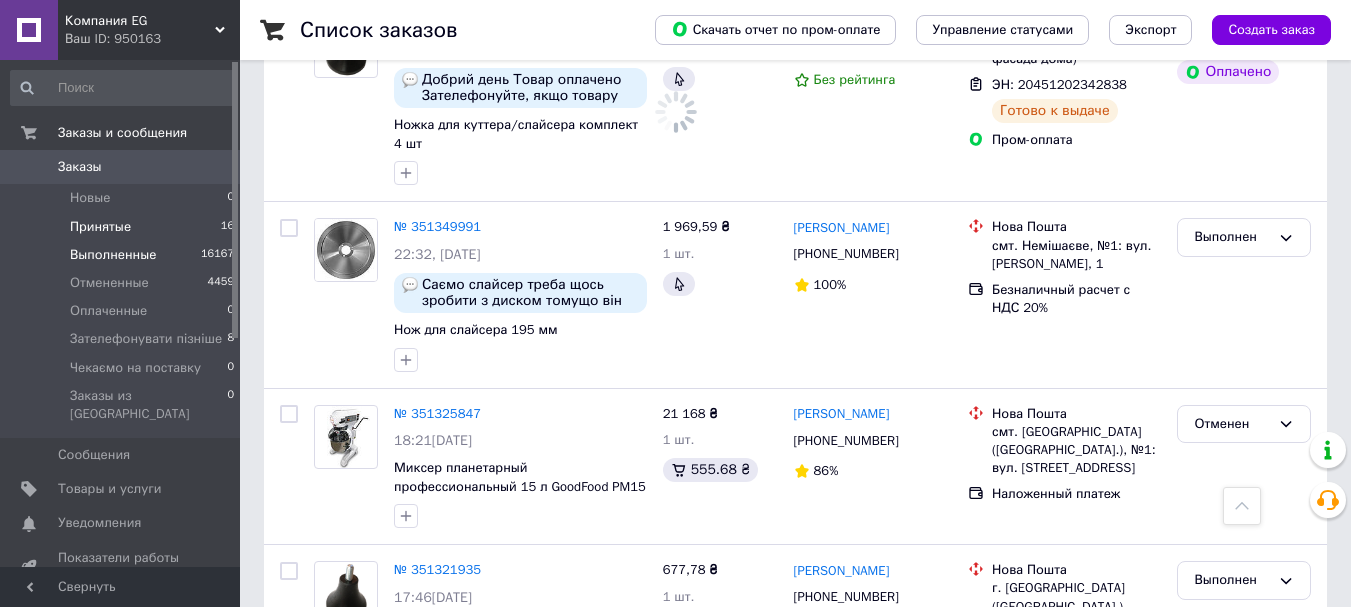 click on "Принятые" at bounding box center [100, 227] 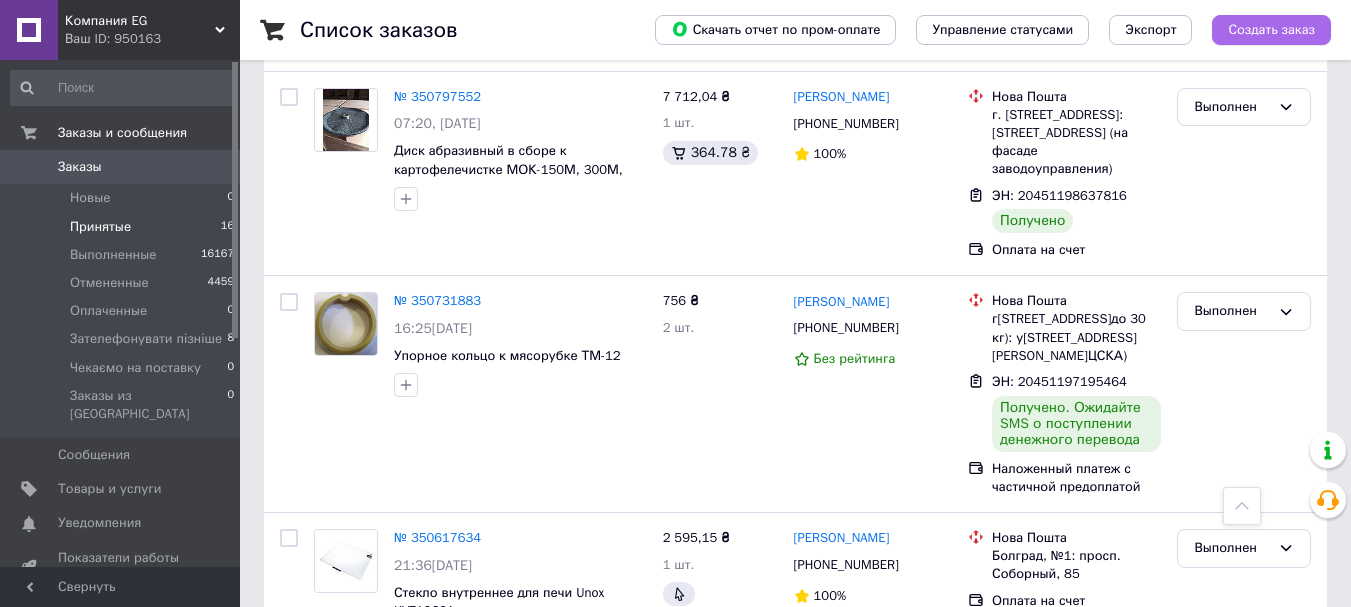 scroll, scrollTop: 0, scrollLeft: 0, axis: both 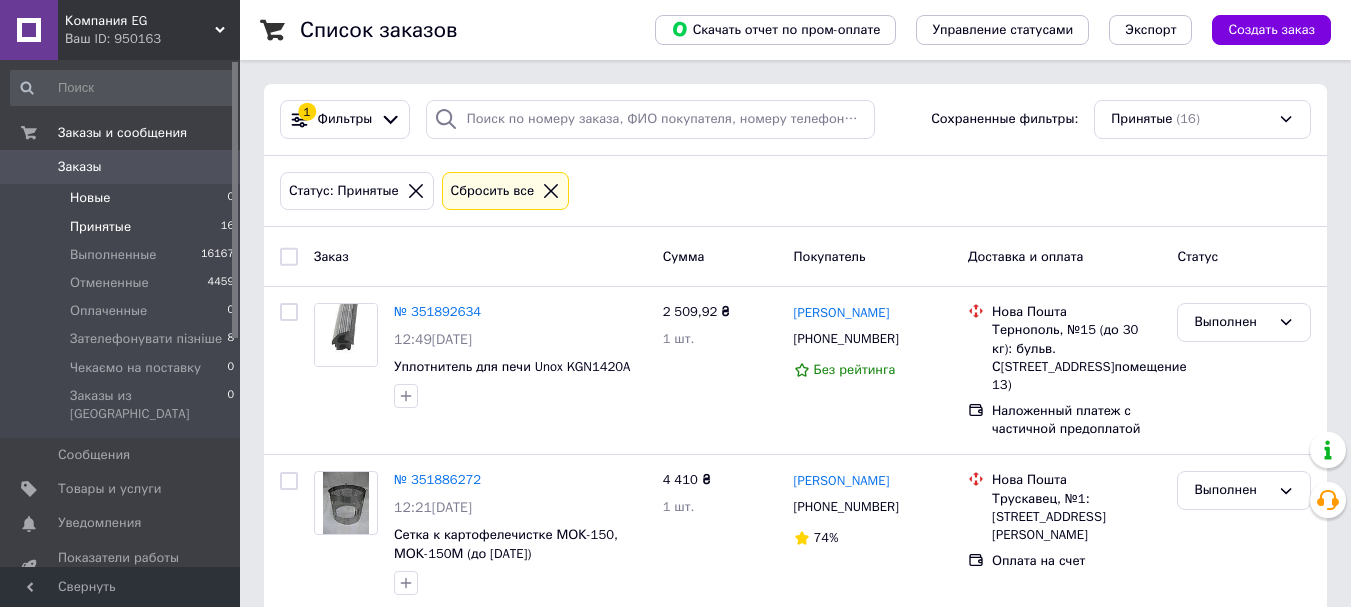 click on "Новые" at bounding box center (90, 198) 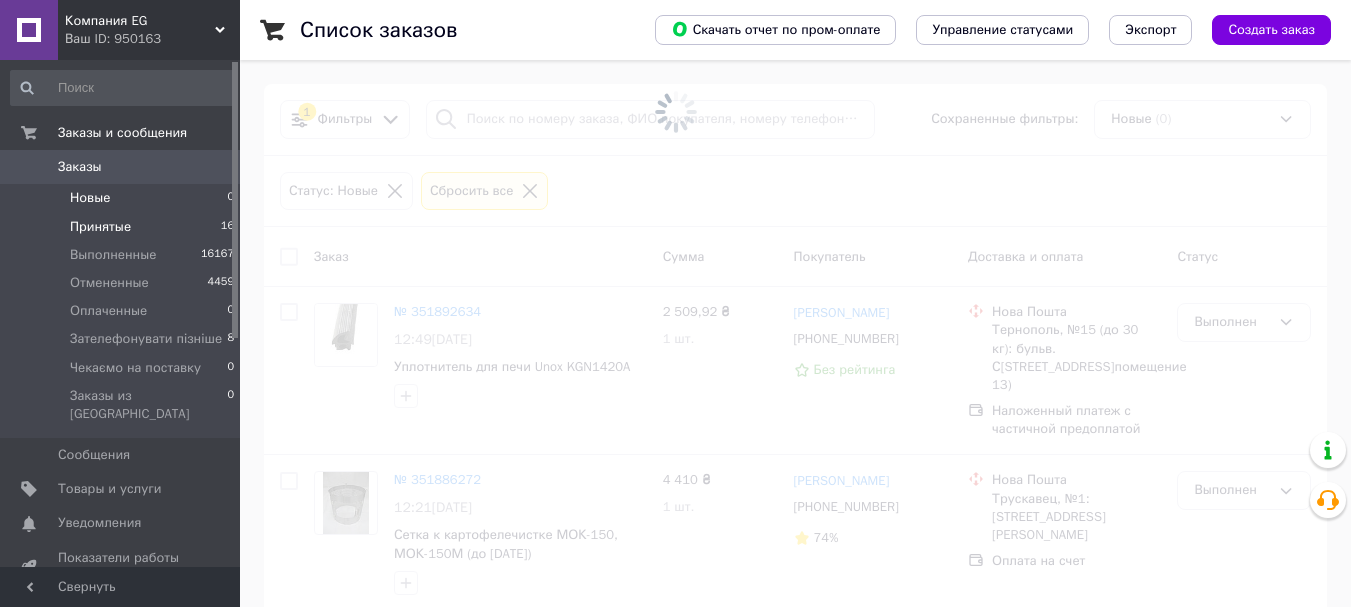 click on "Принятые" at bounding box center [100, 227] 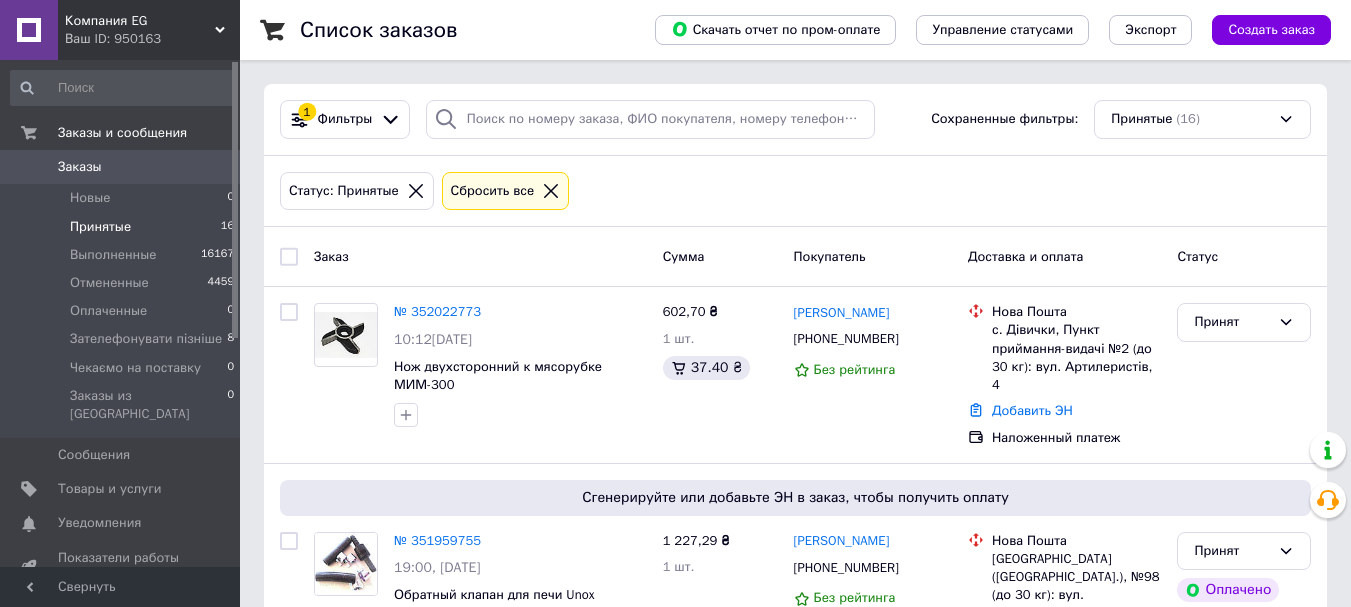 click on "Статус: Принятые Сбросить все" at bounding box center (795, 191) 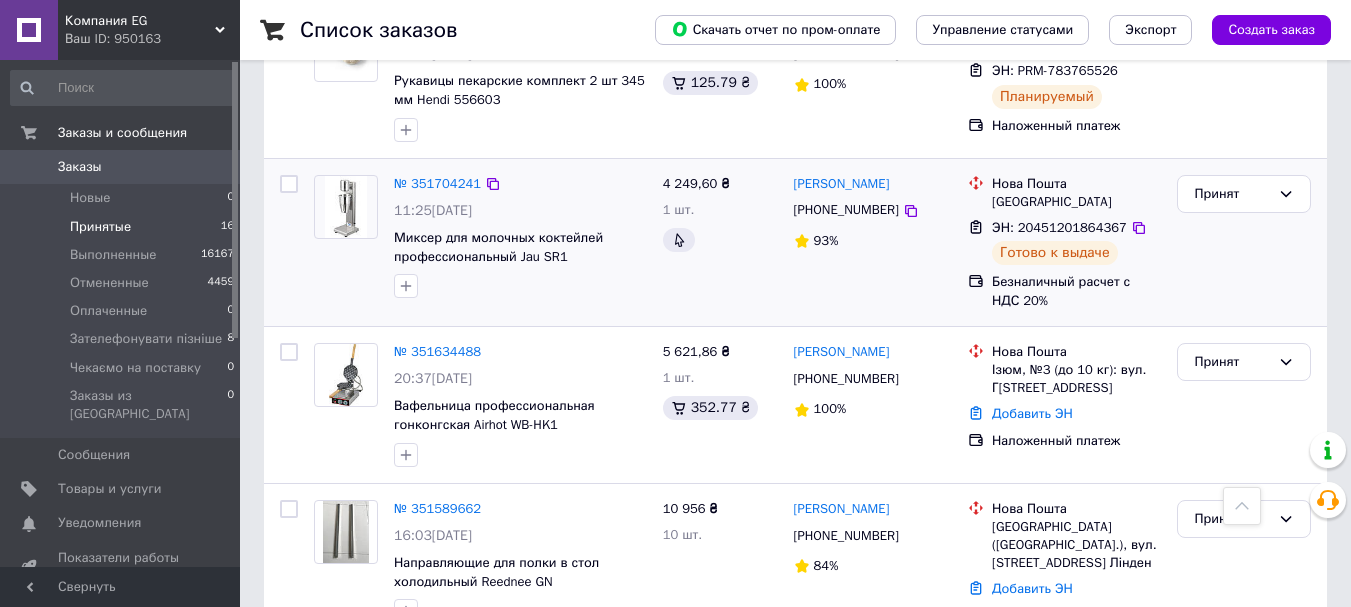 scroll, scrollTop: 1924, scrollLeft: 0, axis: vertical 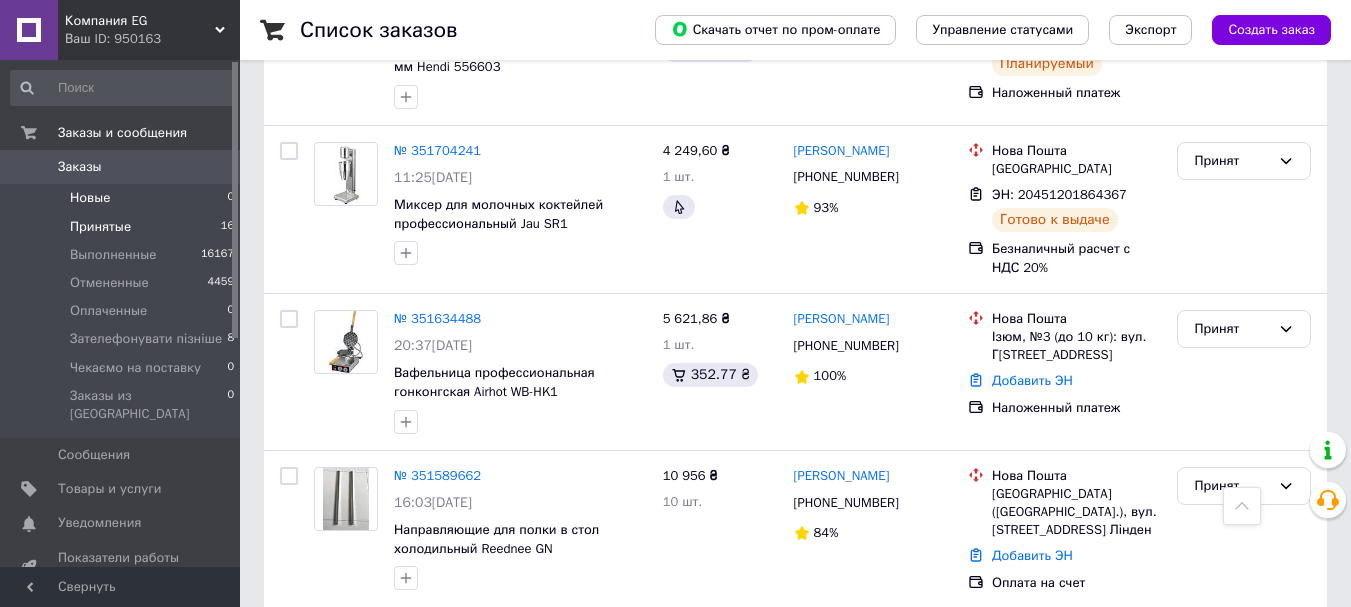click on "Новые 0" at bounding box center [123, 198] 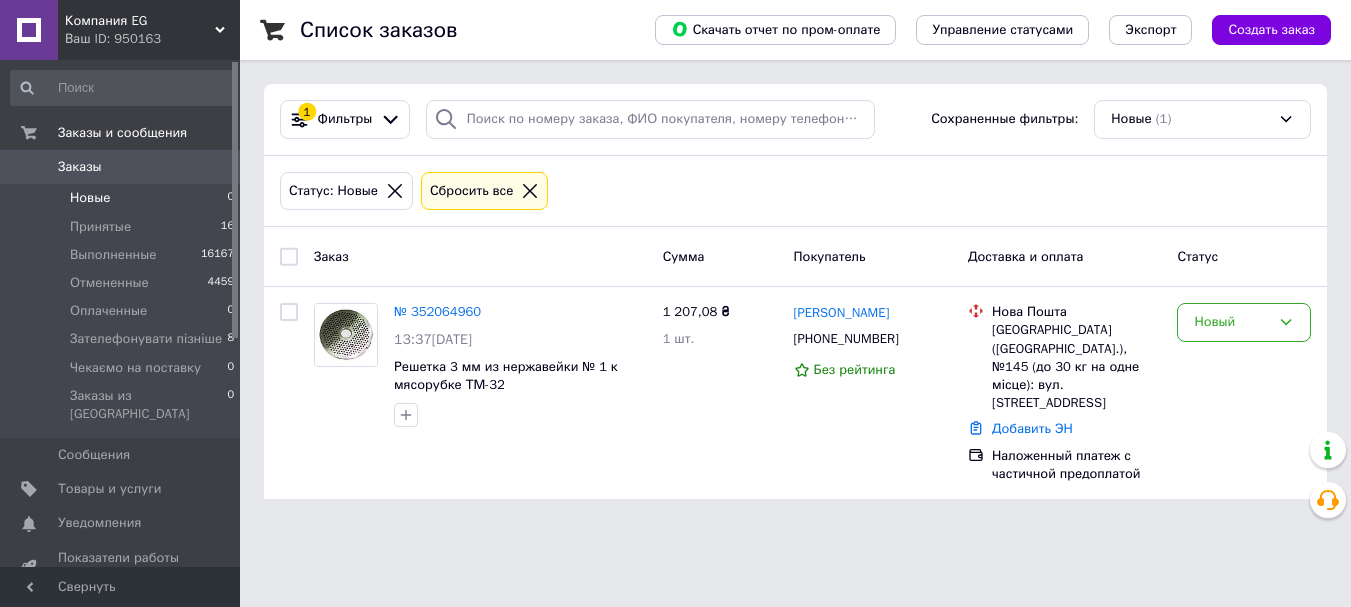 scroll, scrollTop: 0, scrollLeft: 0, axis: both 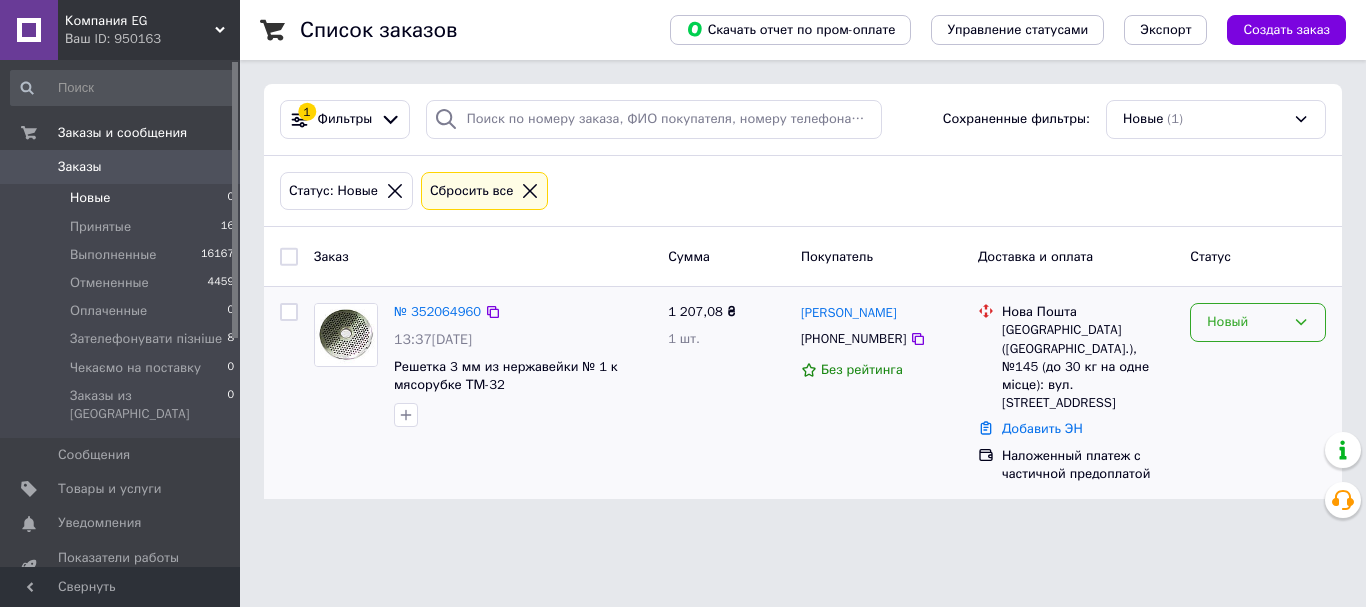 click on "Новый" at bounding box center (1246, 322) 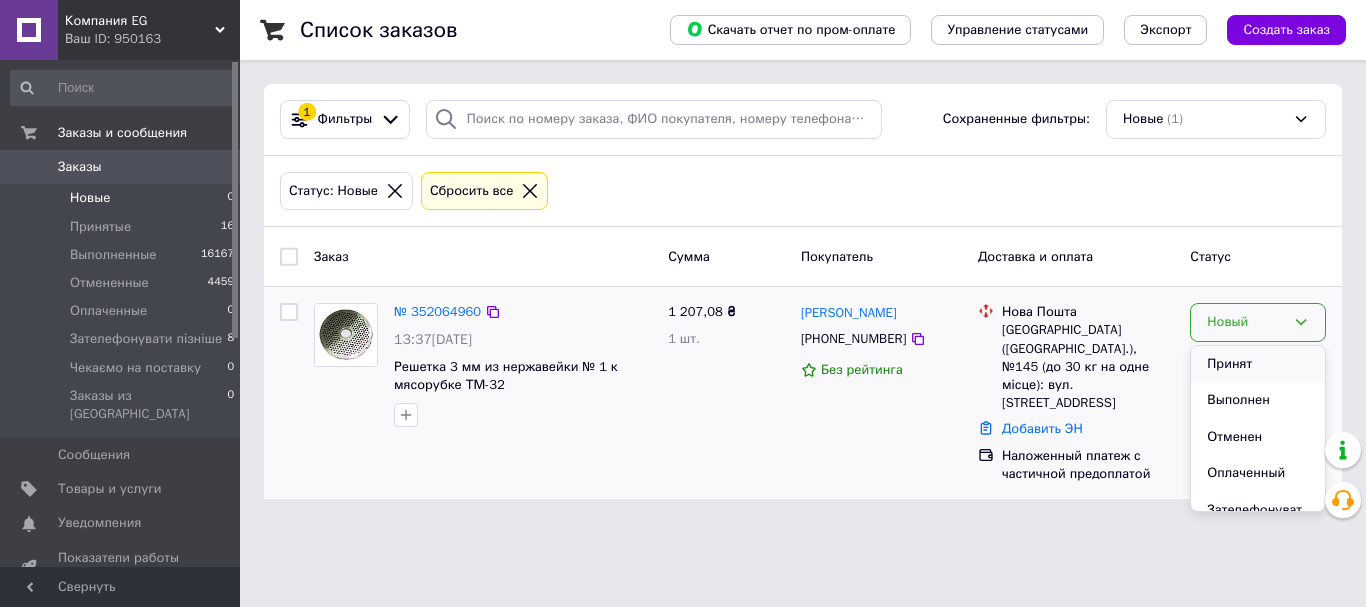 click on "Принят" at bounding box center (1258, 364) 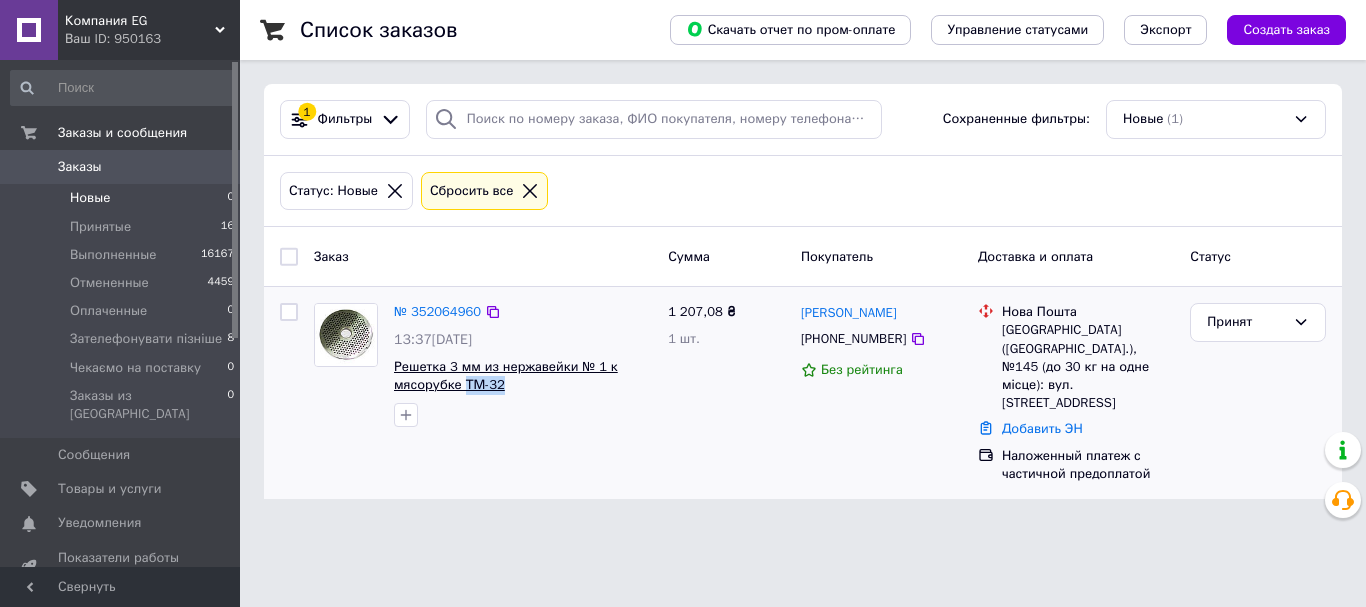 drag, startPoint x: 520, startPoint y: 385, endPoint x: 462, endPoint y: 388, distance: 58.077534 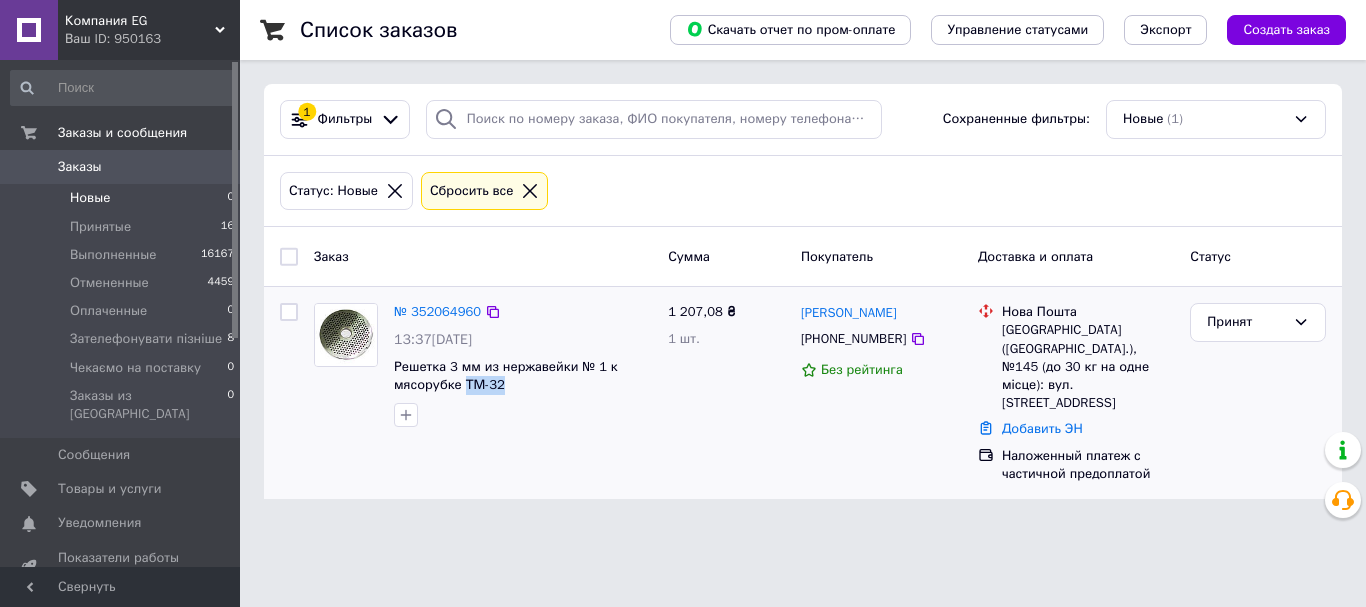 copy on "ТМ-32" 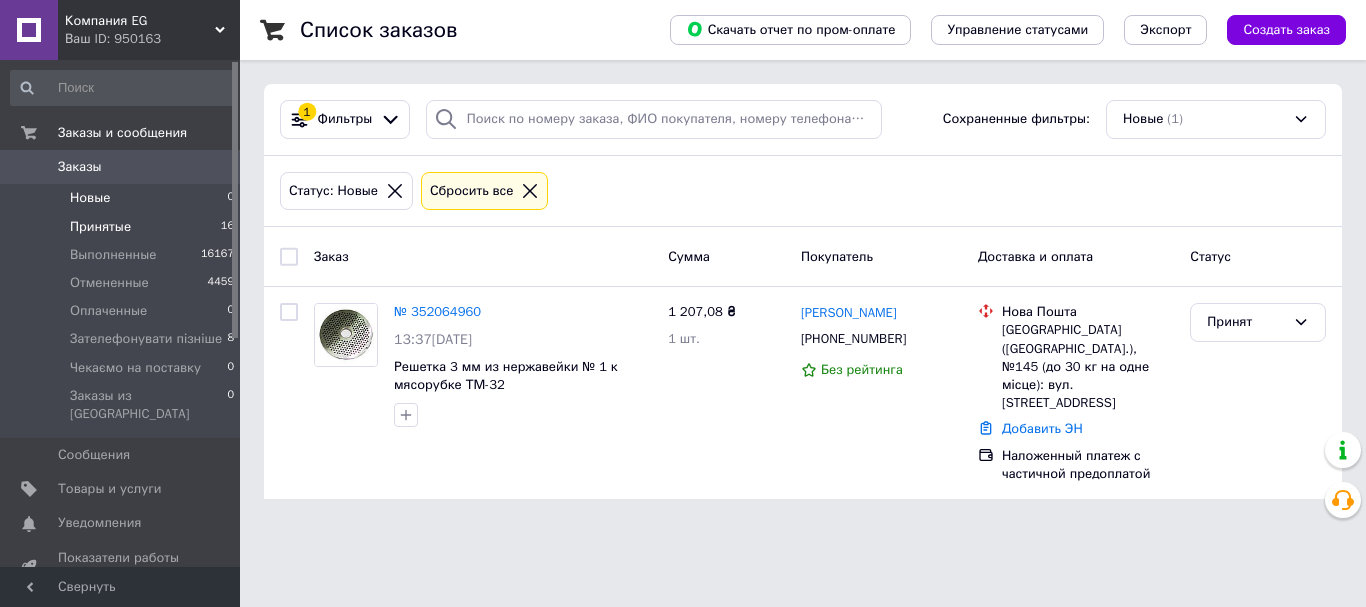 click on "Принятые" at bounding box center [100, 227] 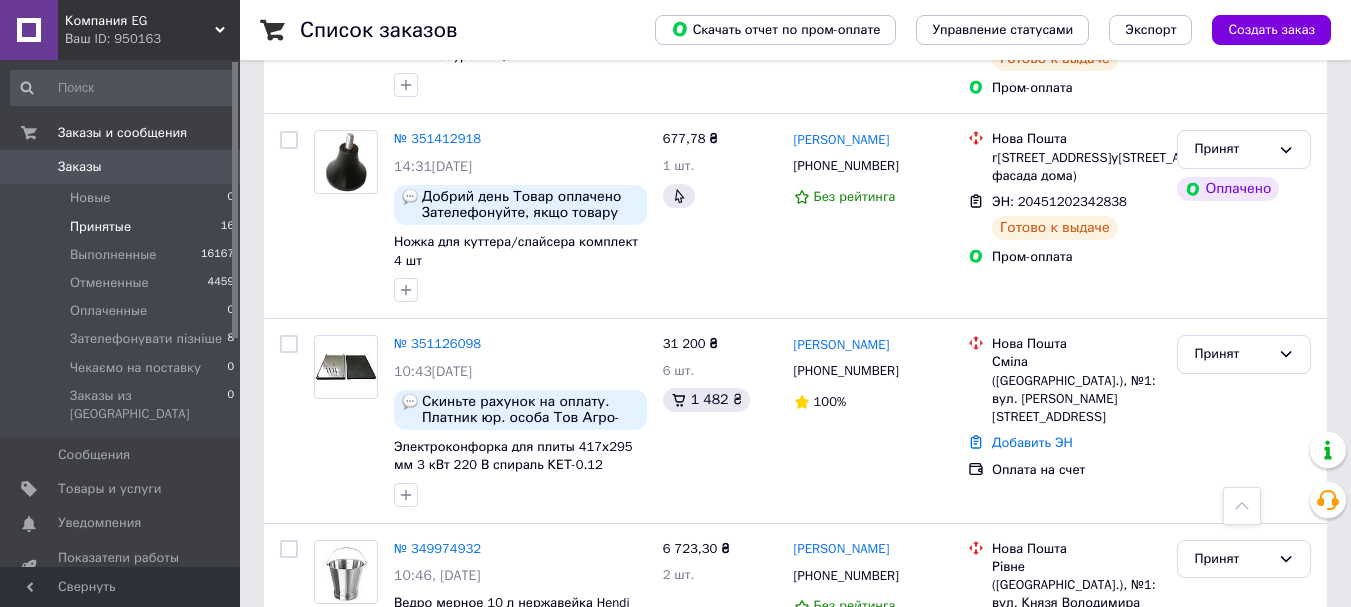 scroll, scrollTop: 2829, scrollLeft: 0, axis: vertical 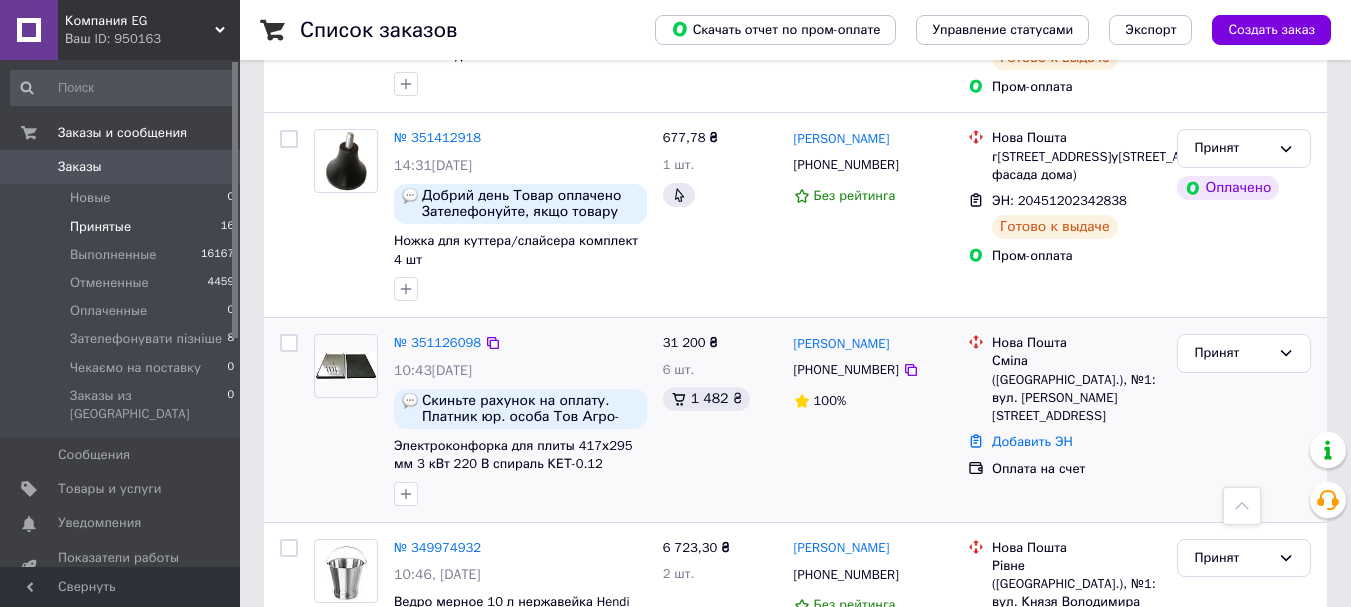 click on "Григорій Кушнарчук +380963239486 100%" at bounding box center [873, 420] 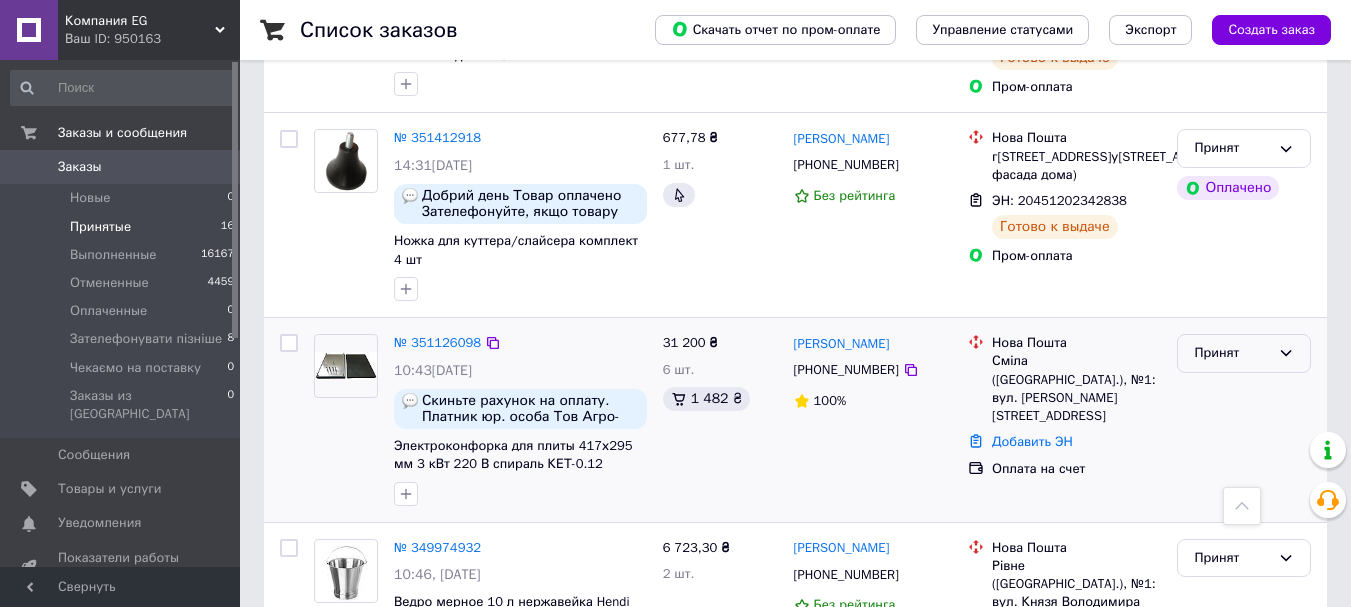 click on "Принят" at bounding box center [1244, 353] 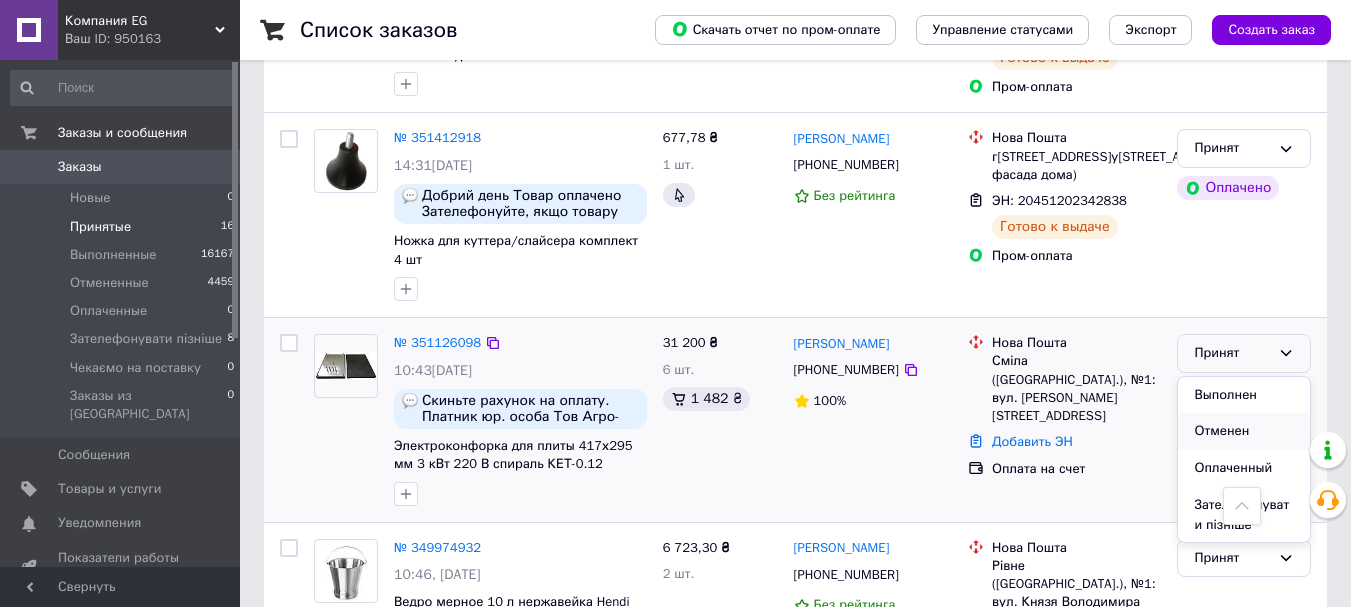 click on "Отменен" at bounding box center (1244, 431) 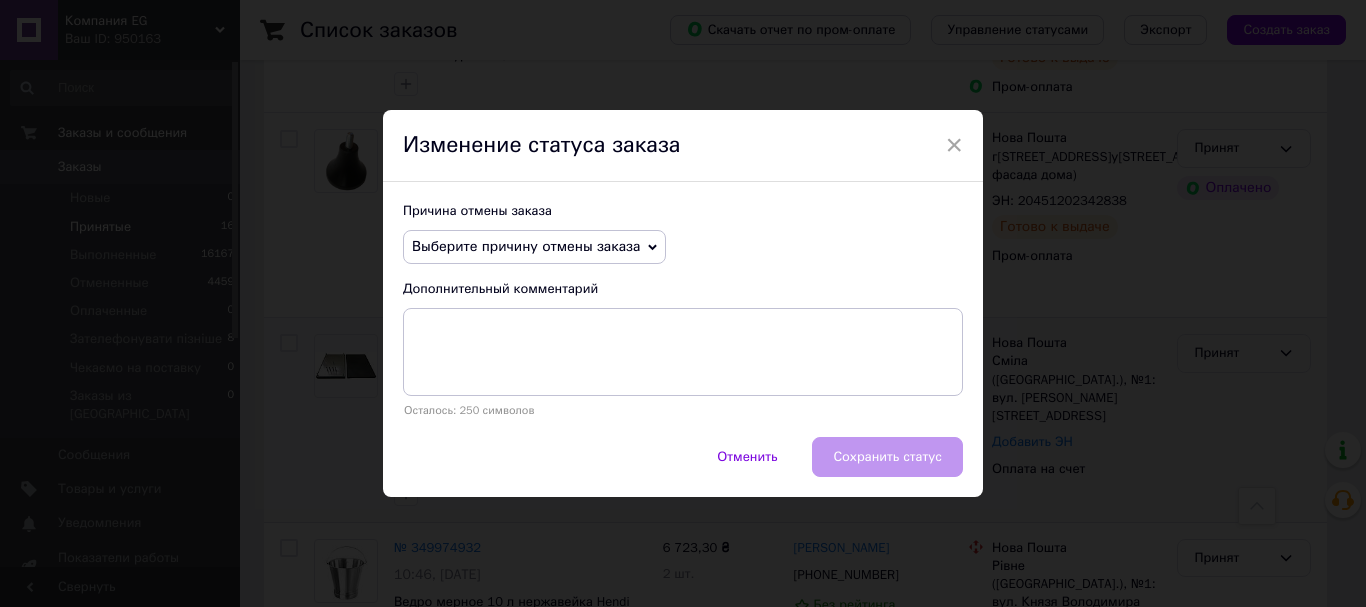 click on "Выберите причину отмены заказа" at bounding box center [526, 246] 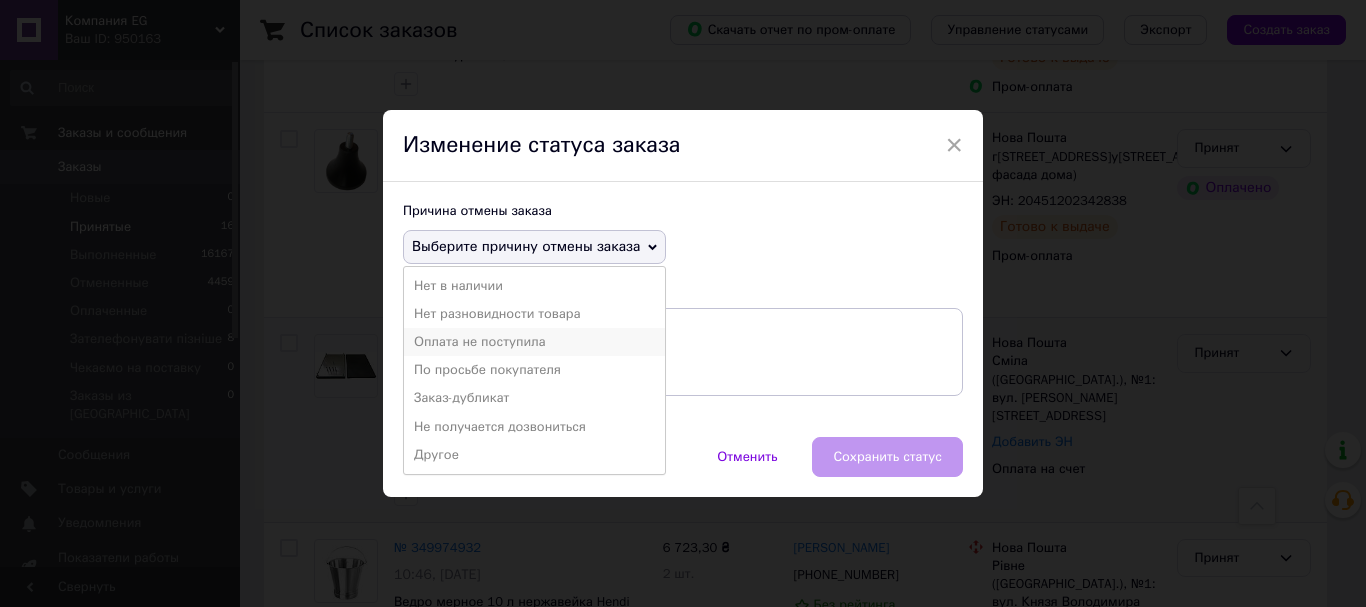 click on "Оплата не поступила" at bounding box center (534, 342) 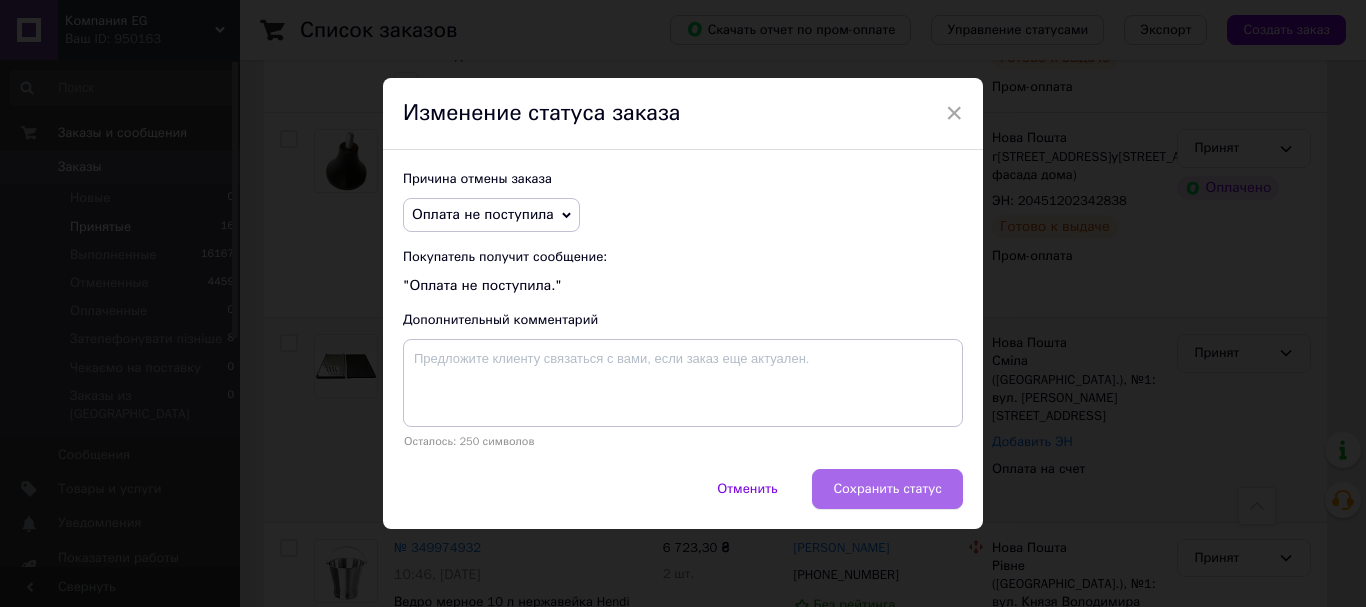 click on "Сохранить статус" at bounding box center [887, 489] 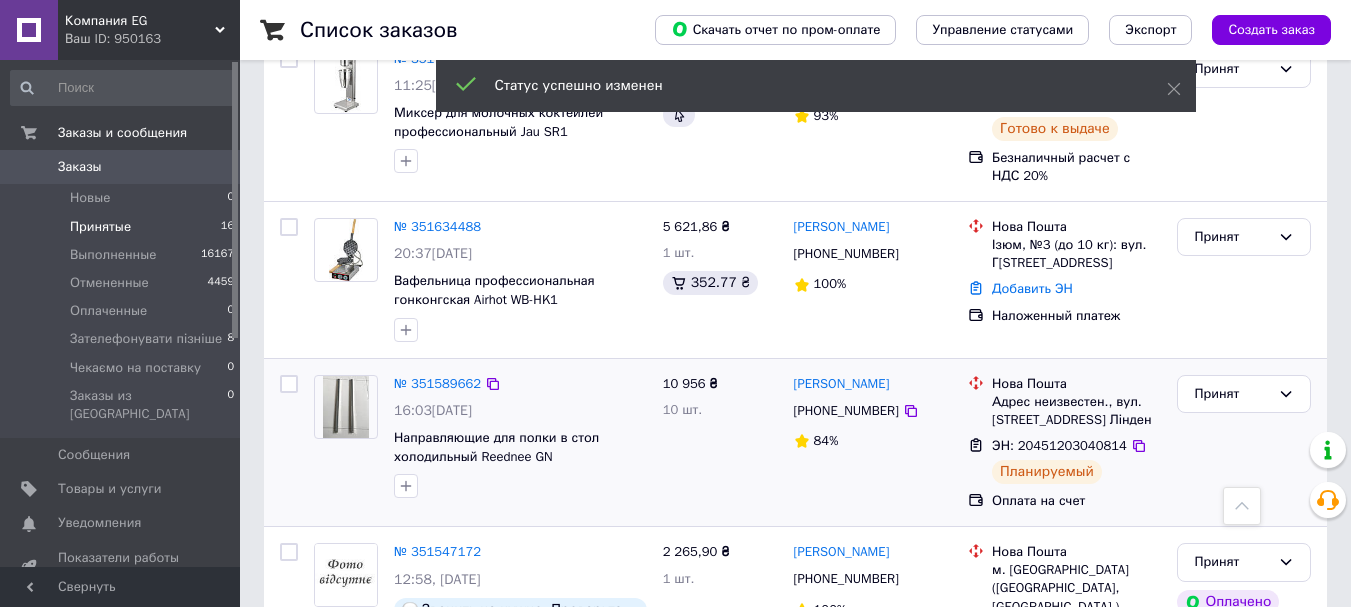 scroll, scrollTop: 2129, scrollLeft: 0, axis: vertical 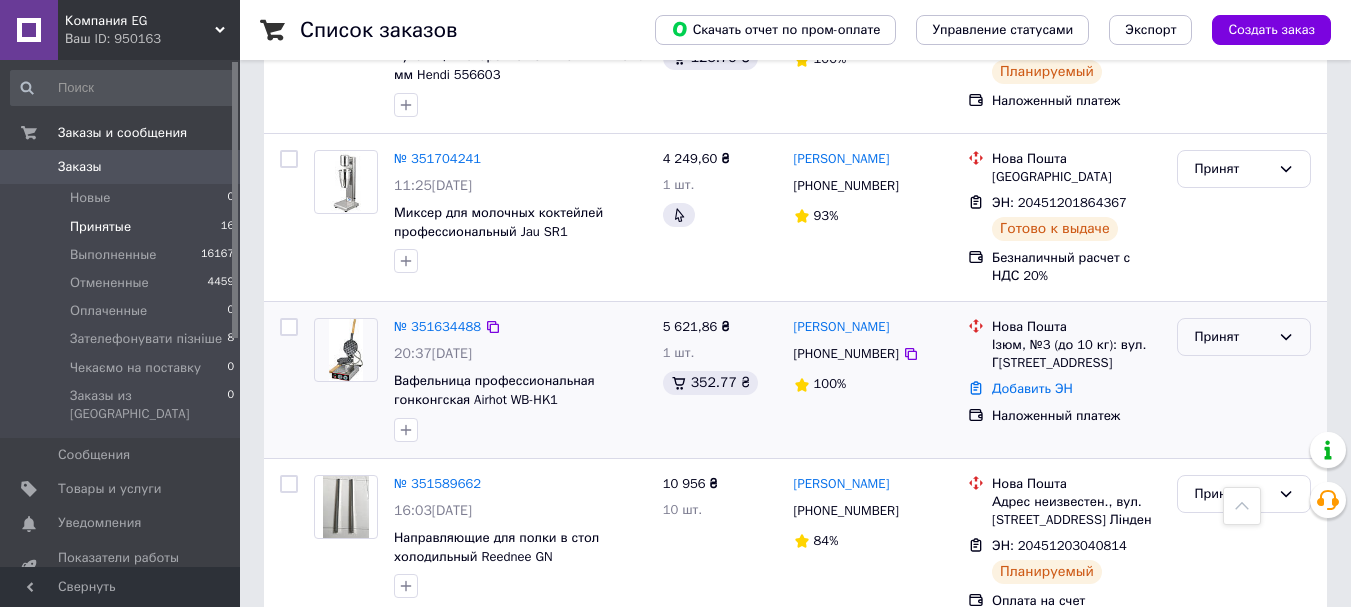 click on "Принят" at bounding box center (1232, 337) 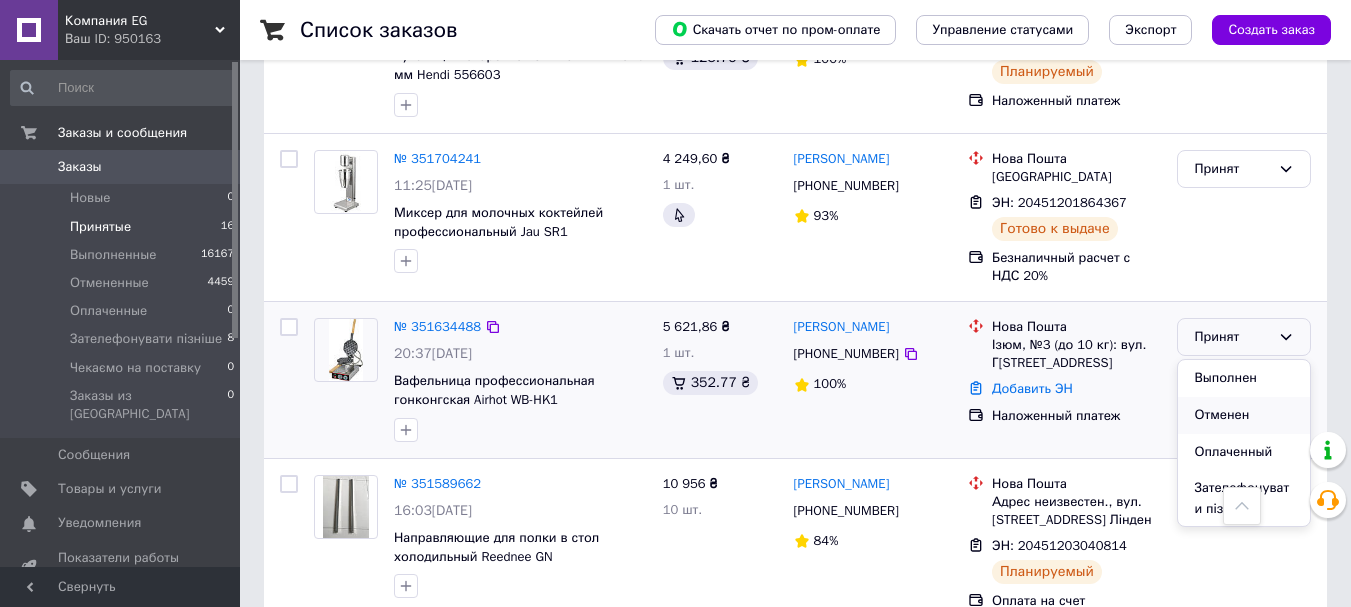 click on "Отменен" at bounding box center [1244, 415] 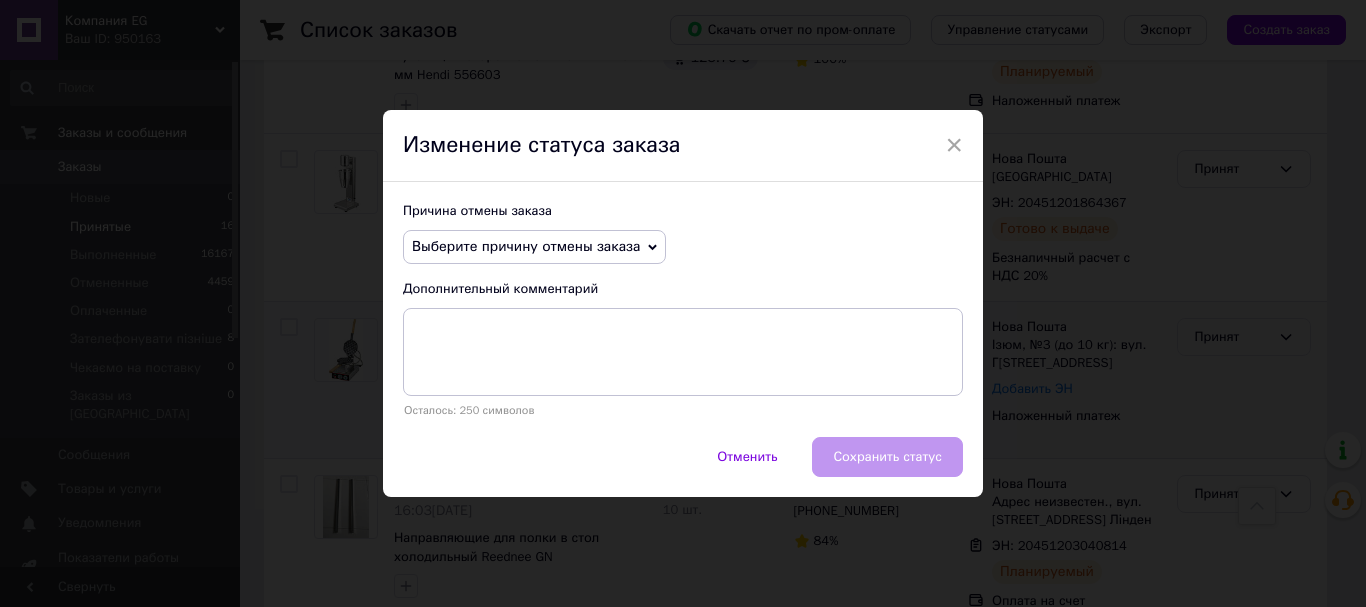 click on "Выберите причину отмены заказа" at bounding box center (526, 246) 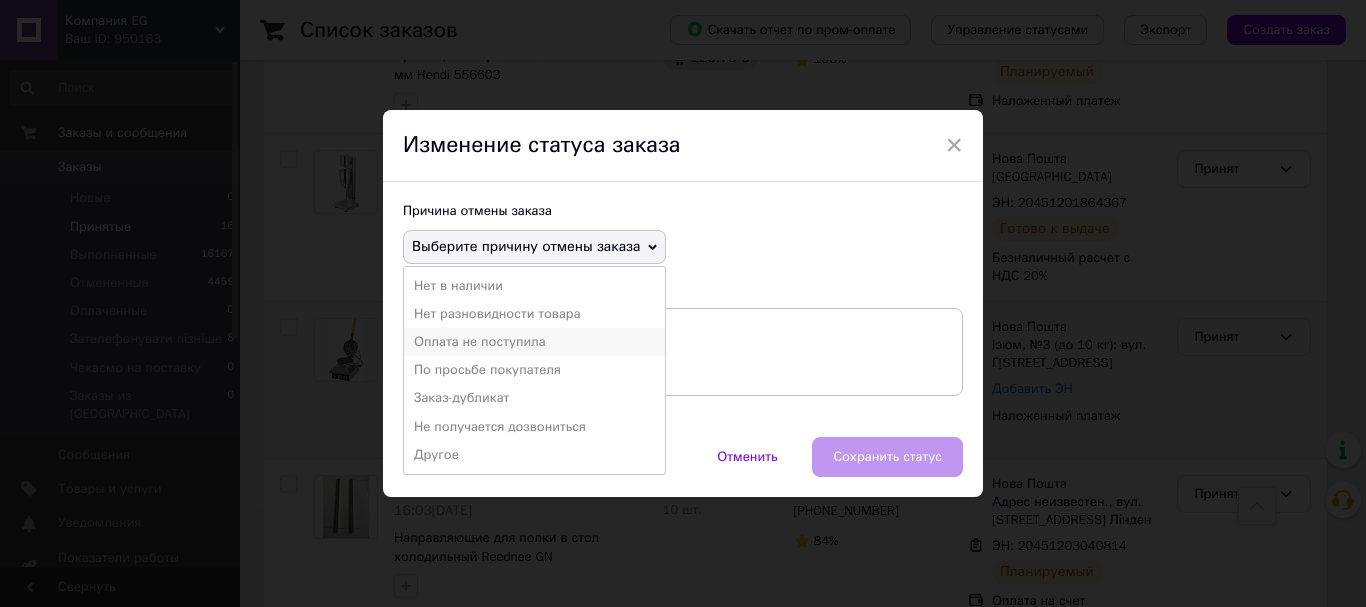click on "Оплата не поступила" at bounding box center [534, 342] 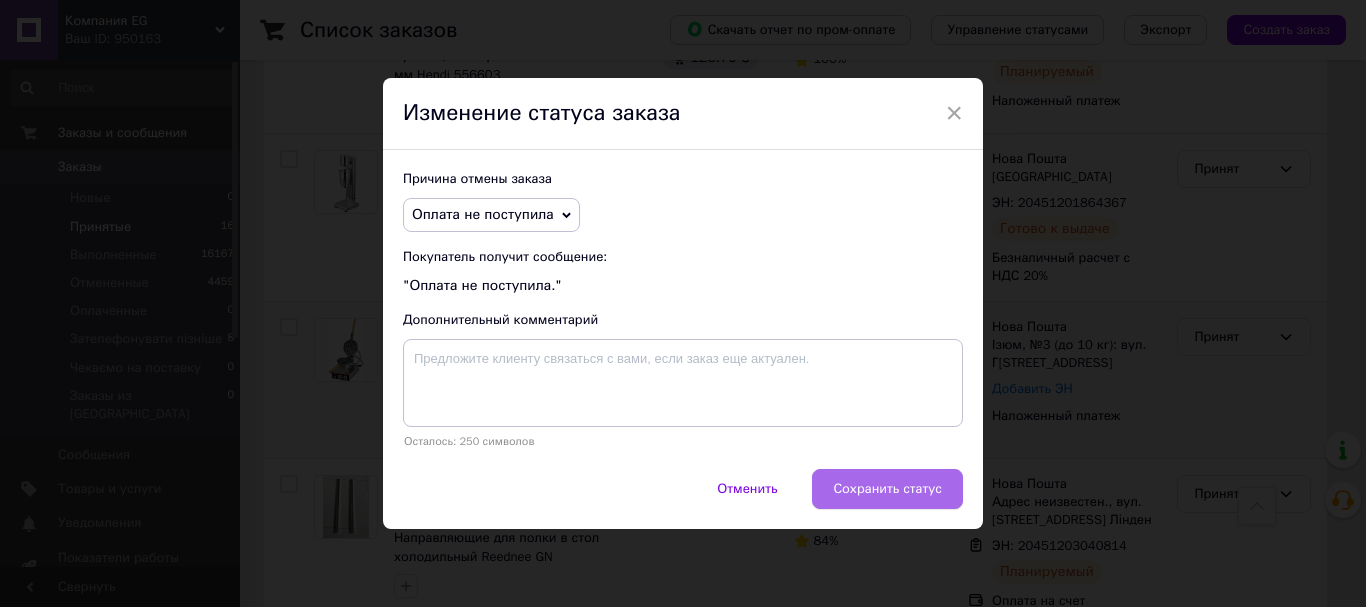 click on "Сохранить статус" at bounding box center (887, 489) 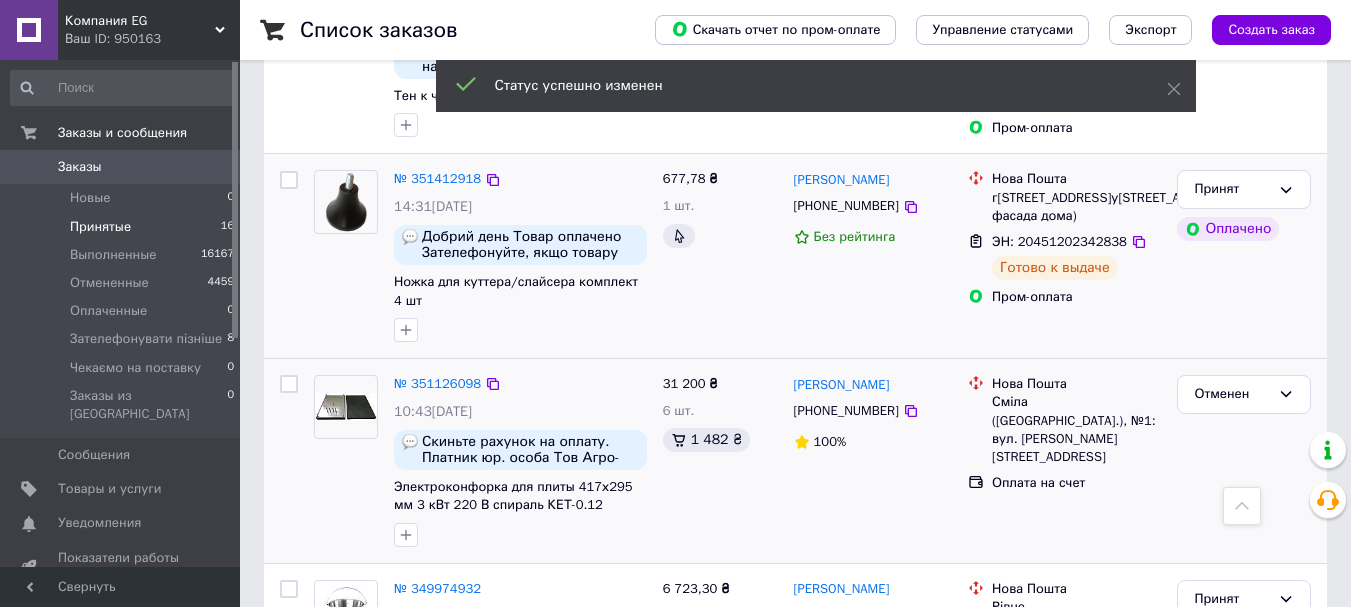 scroll, scrollTop: 2829, scrollLeft: 0, axis: vertical 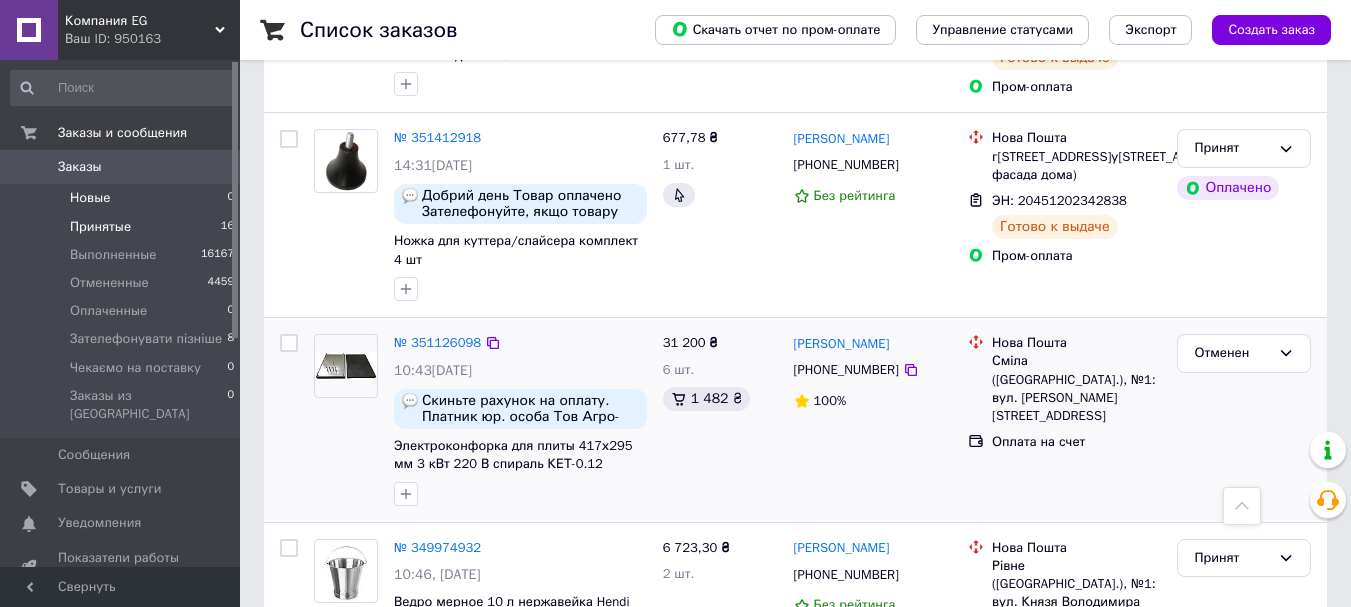click on "Новые 0" at bounding box center (123, 198) 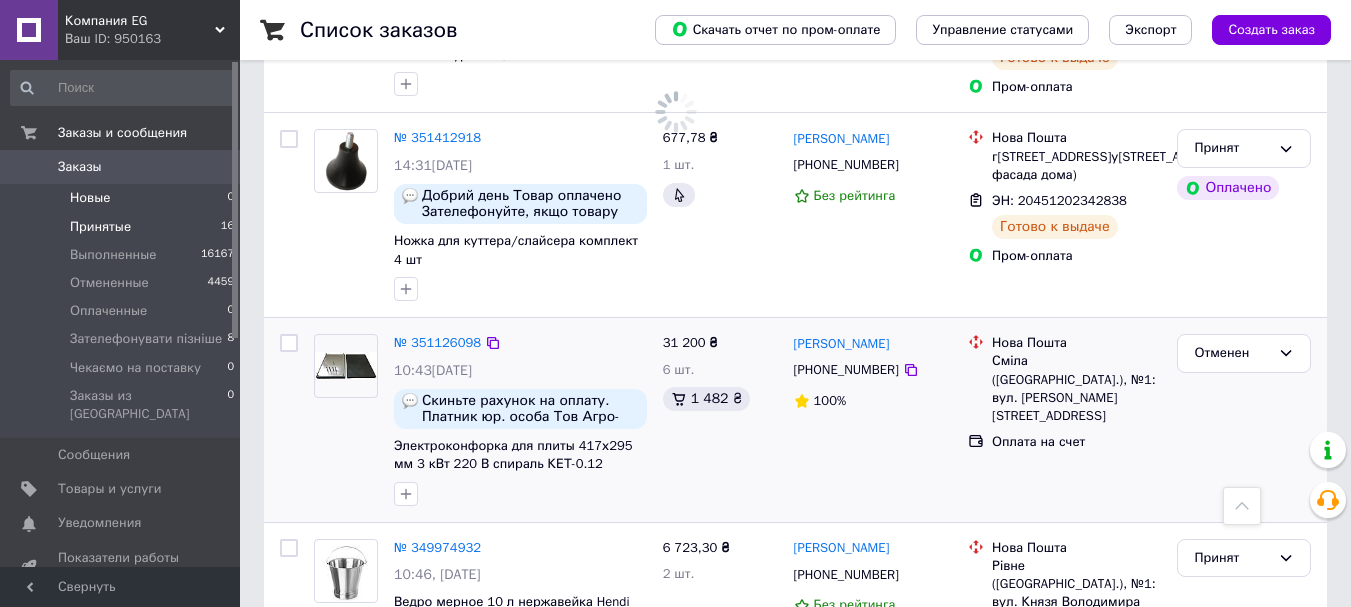 scroll, scrollTop: 0, scrollLeft: 0, axis: both 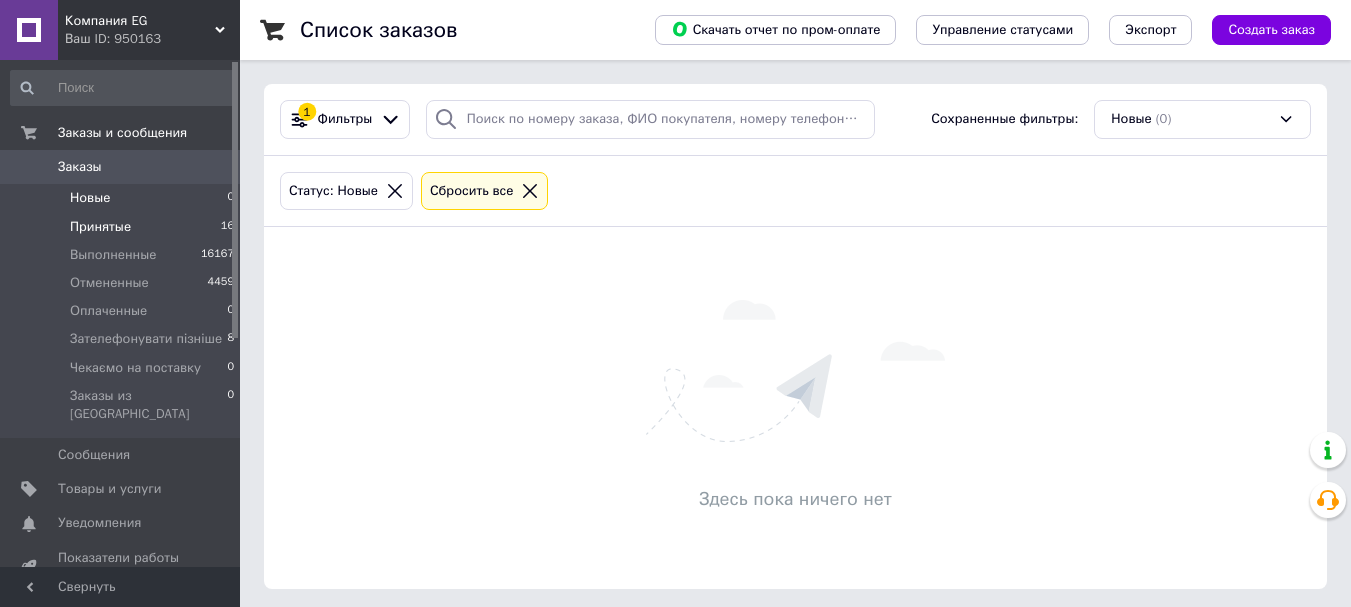 click on "Принятые" at bounding box center [100, 227] 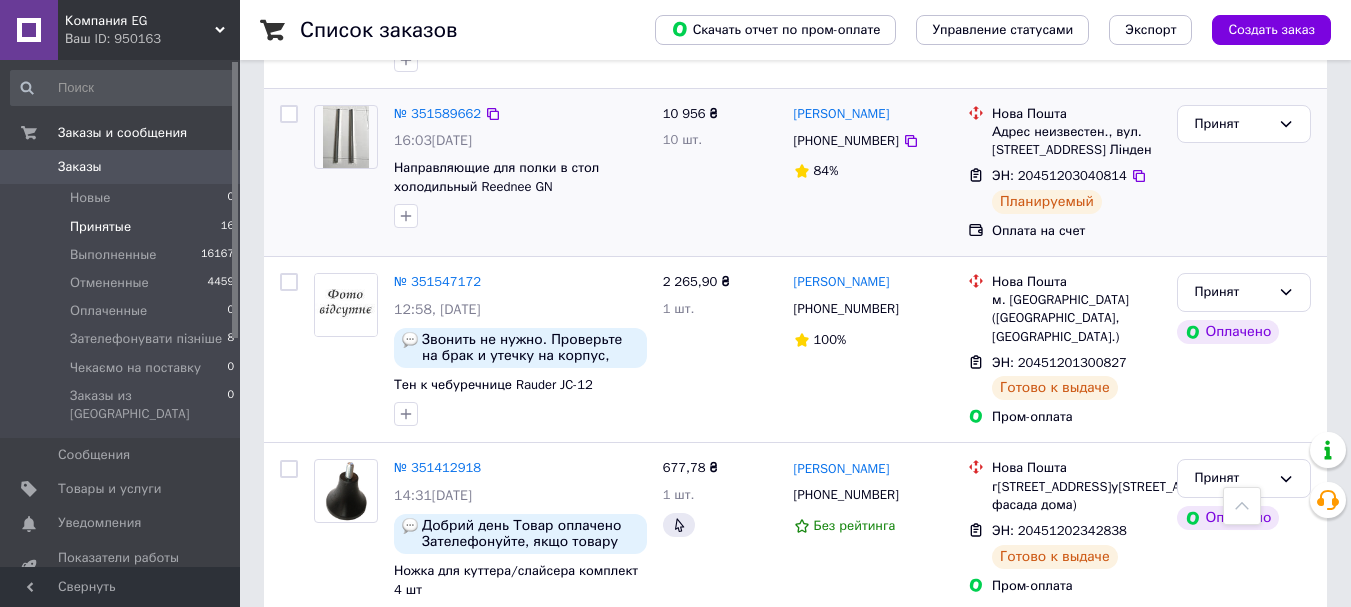 scroll, scrollTop: 2500, scrollLeft: 0, axis: vertical 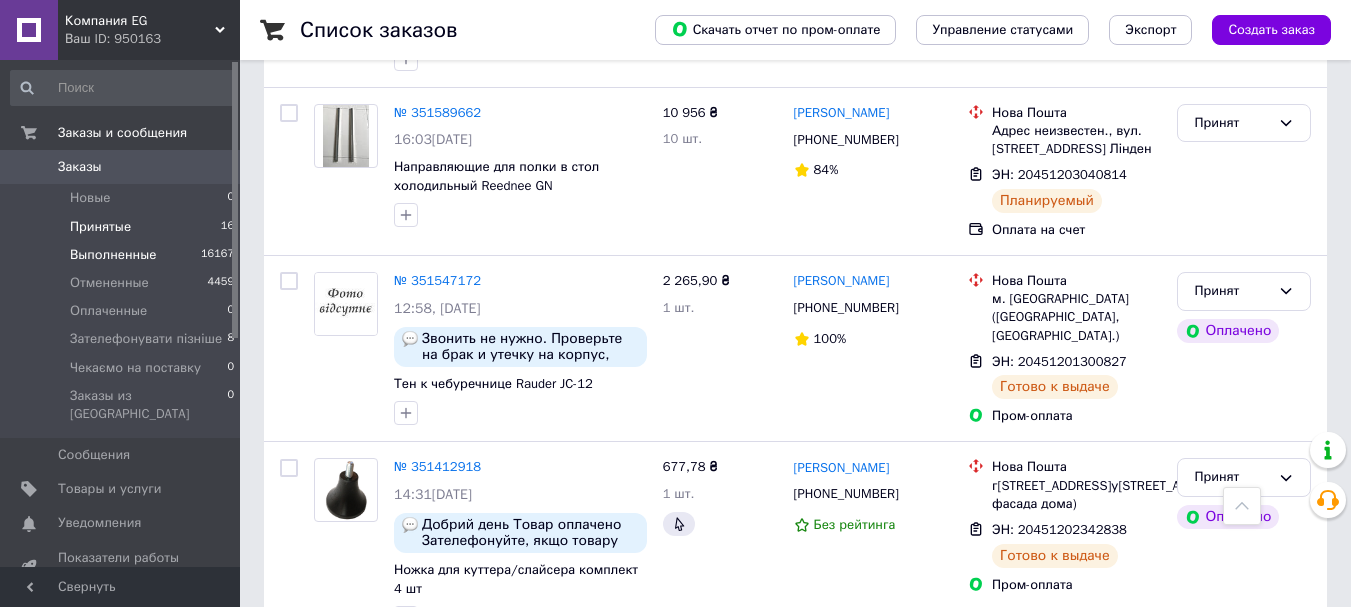 click on "Выполненные" at bounding box center [113, 255] 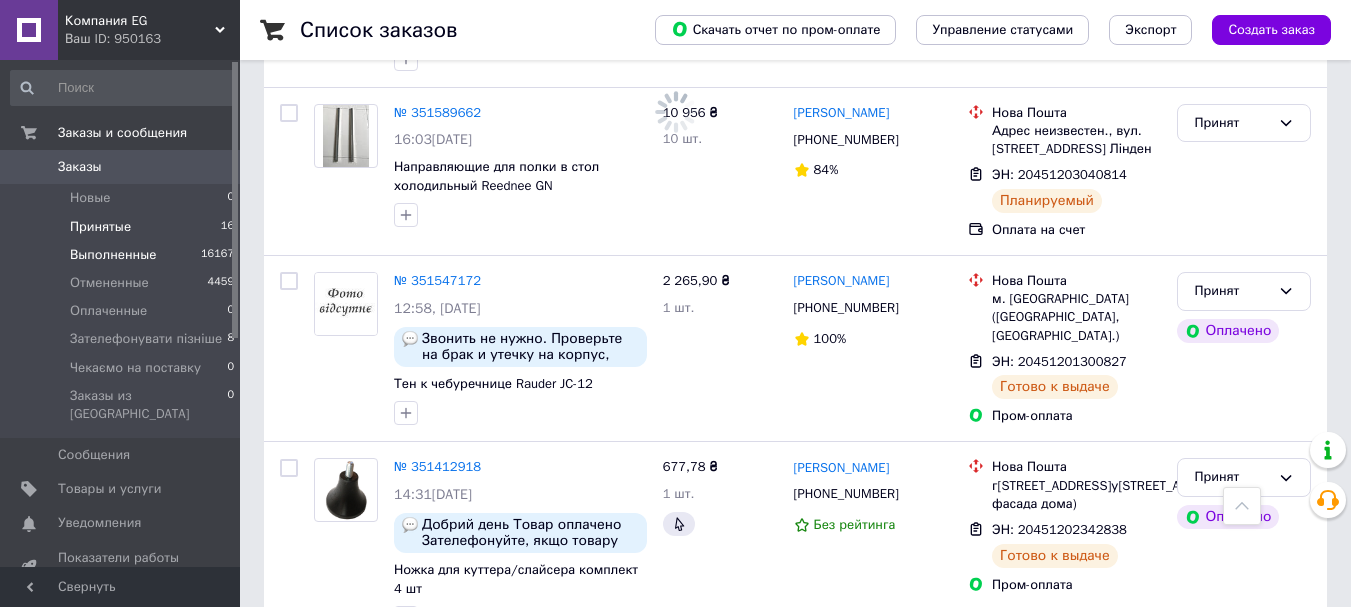 click on "Принятые" at bounding box center [100, 227] 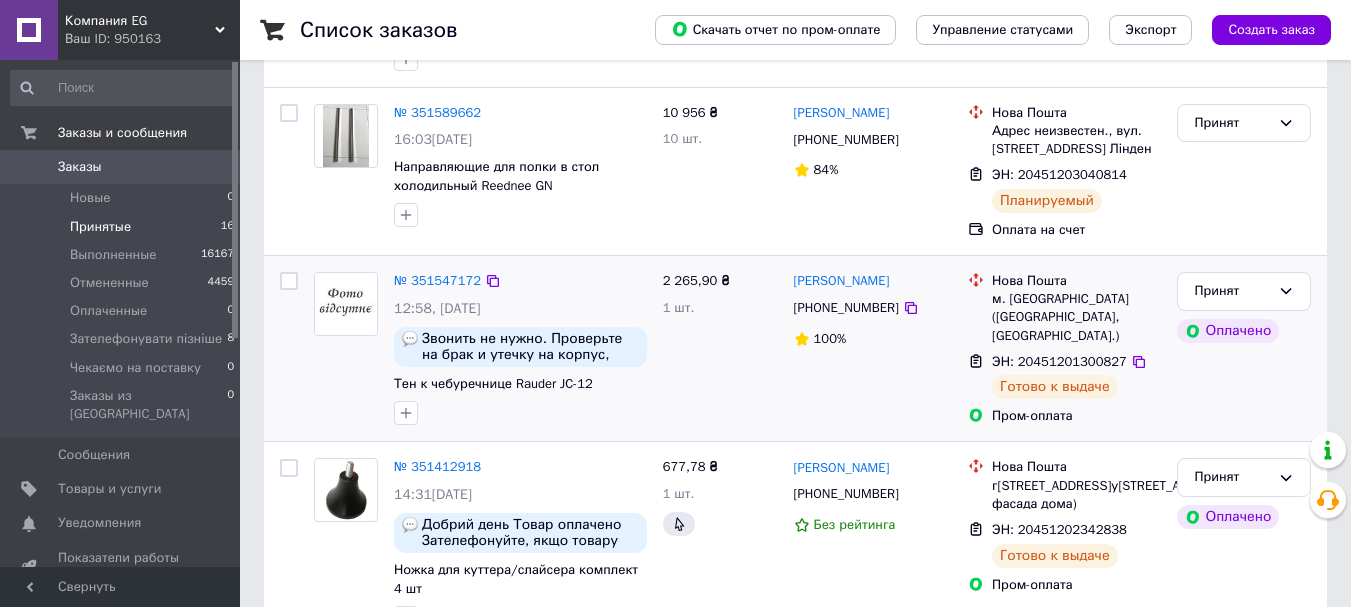 scroll, scrollTop: 0, scrollLeft: 0, axis: both 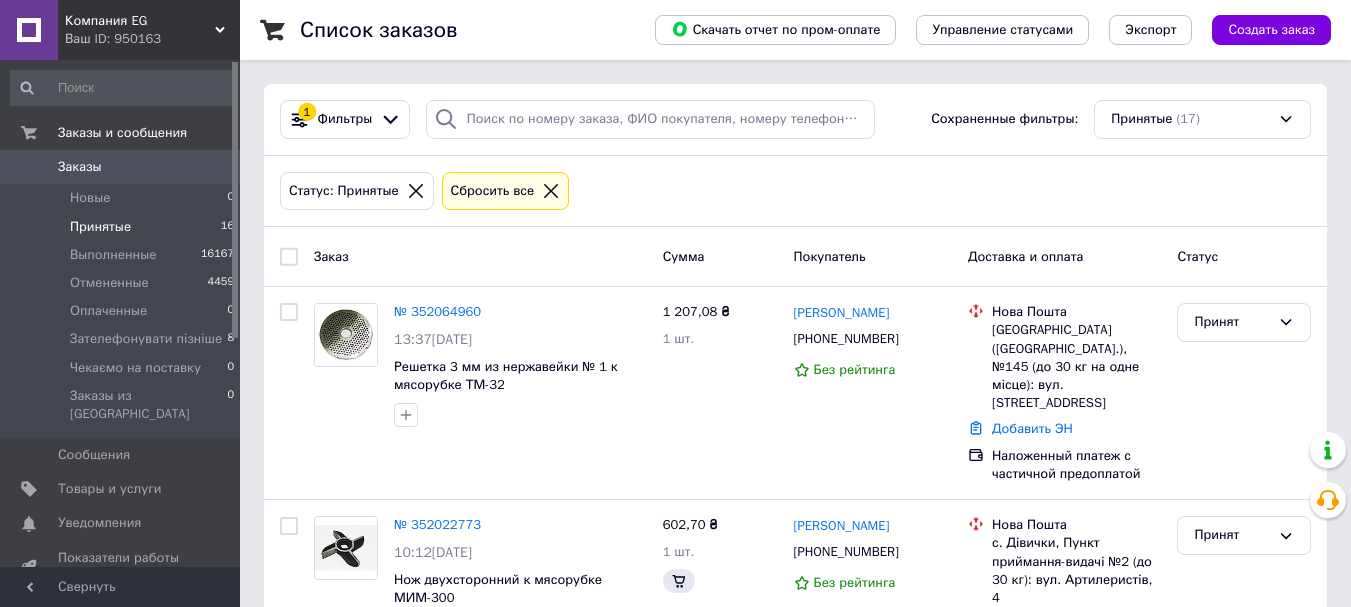 click on "Статус: Принятые Сбросить все" at bounding box center [795, 191] 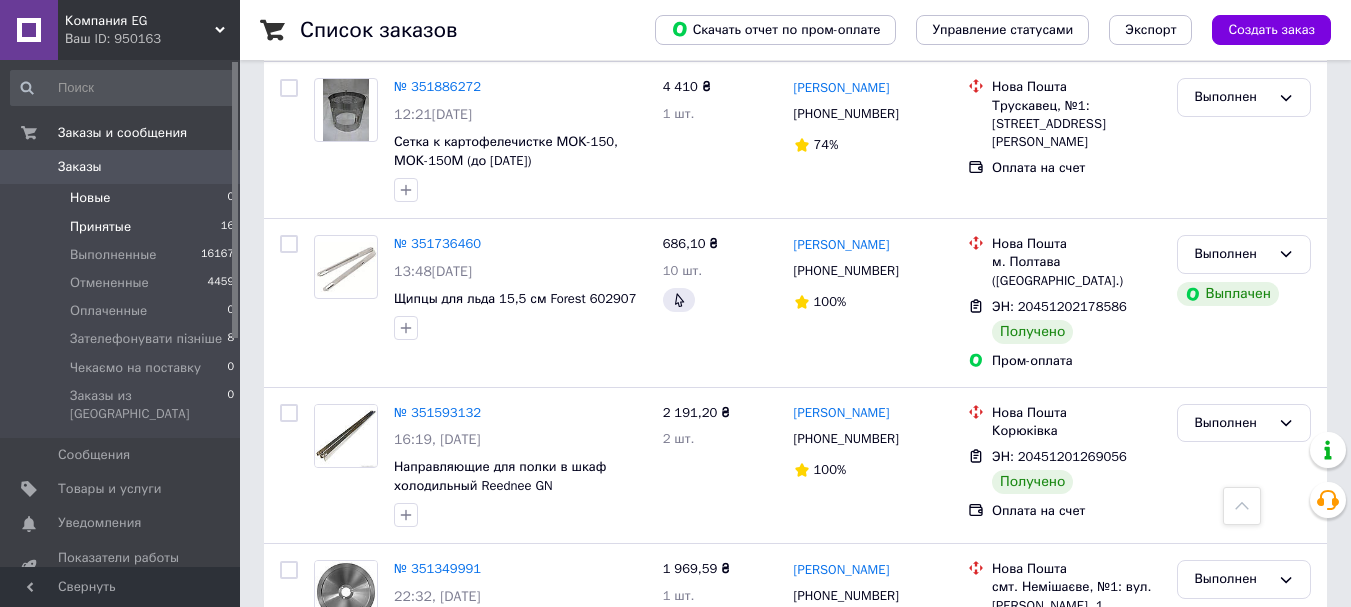 scroll, scrollTop: 300, scrollLeft: 0, axis: vertical 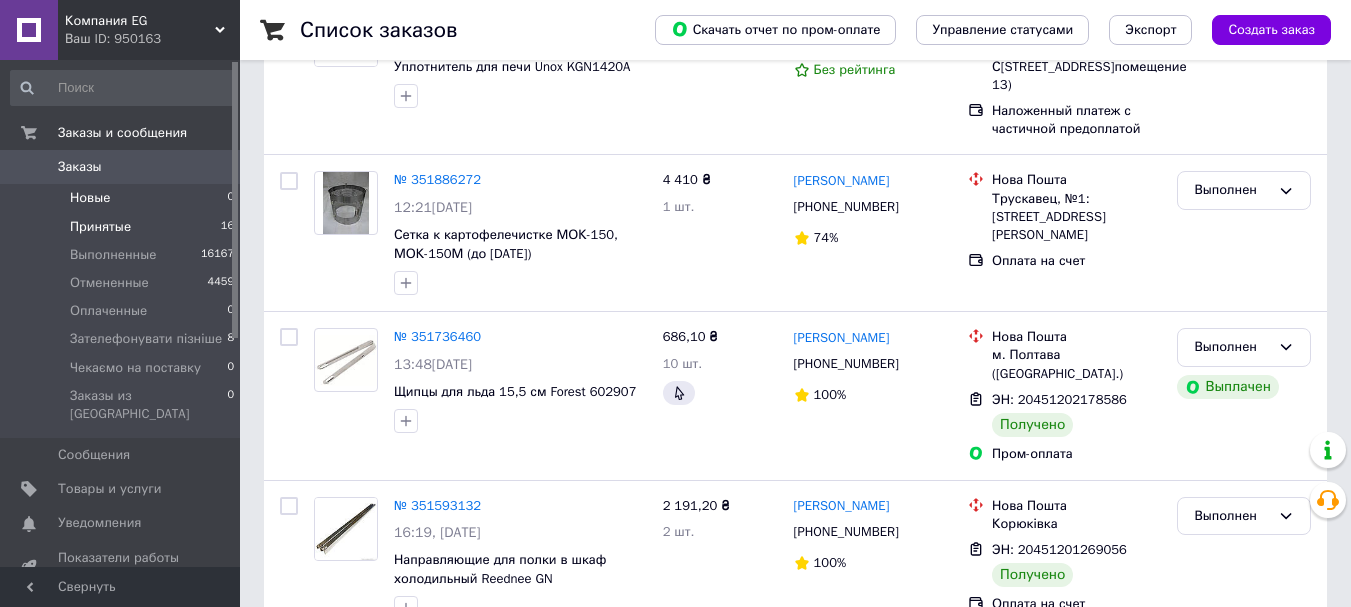 click on "Новые" at bounding box center [90, 198] 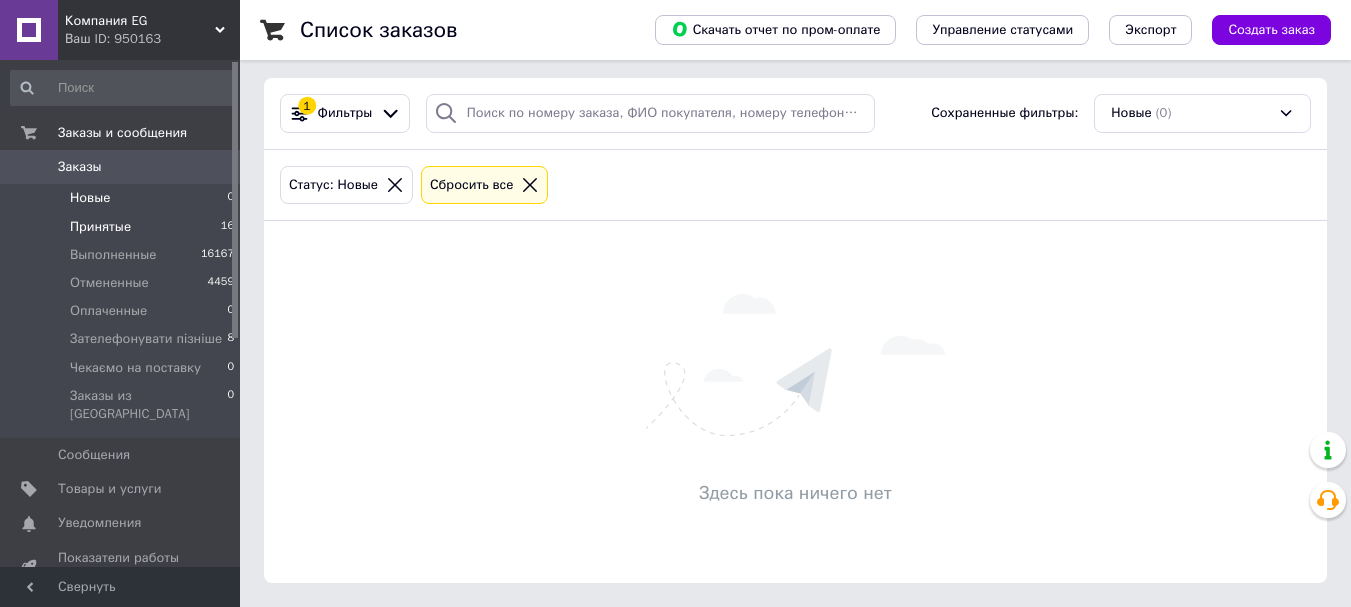 scroll, scrollTop: 0, scrollLeft: 0, axis: both 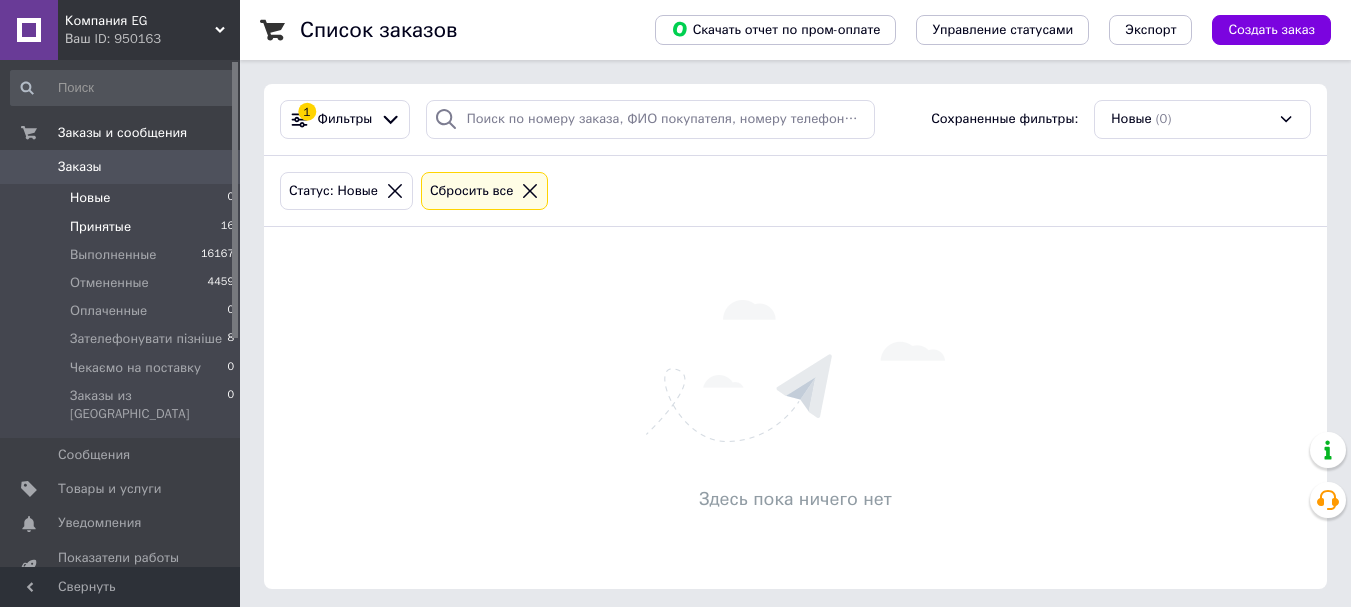 click on "Принятые" at bounding box center (100, 227) 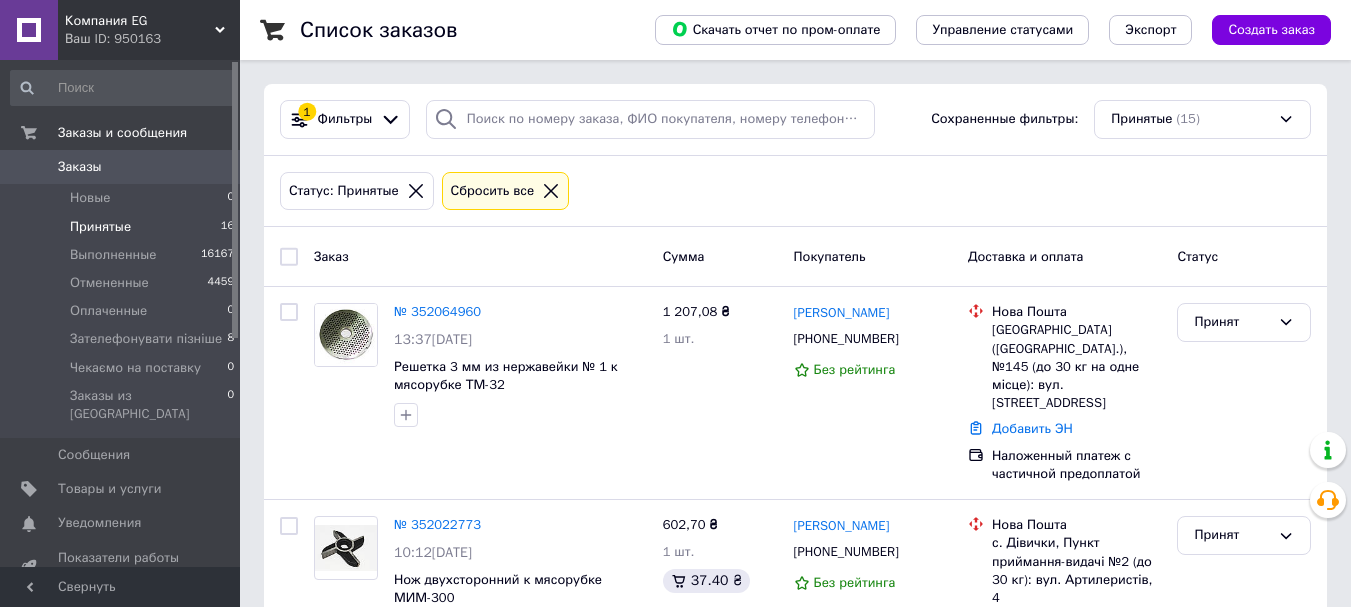 click on "Статус: Принятые Сбросить все" at bounding box center [795, 191] 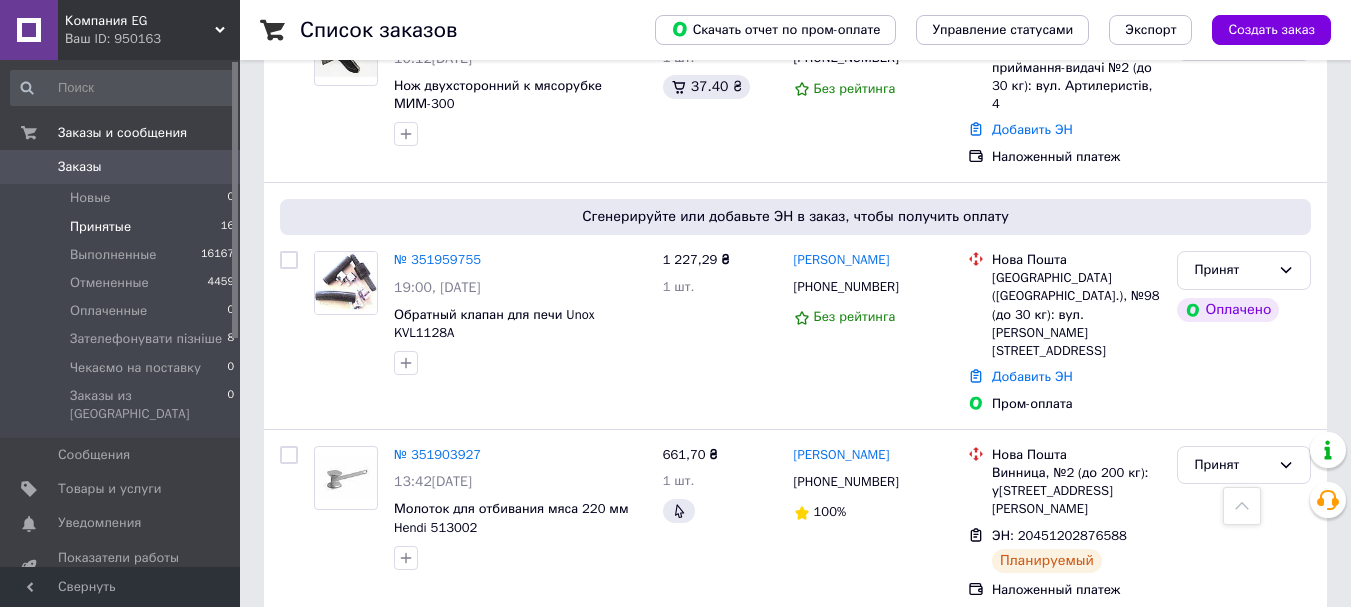 scroll, scrollTop: 500, scrollLeft: 0, axis: vertical 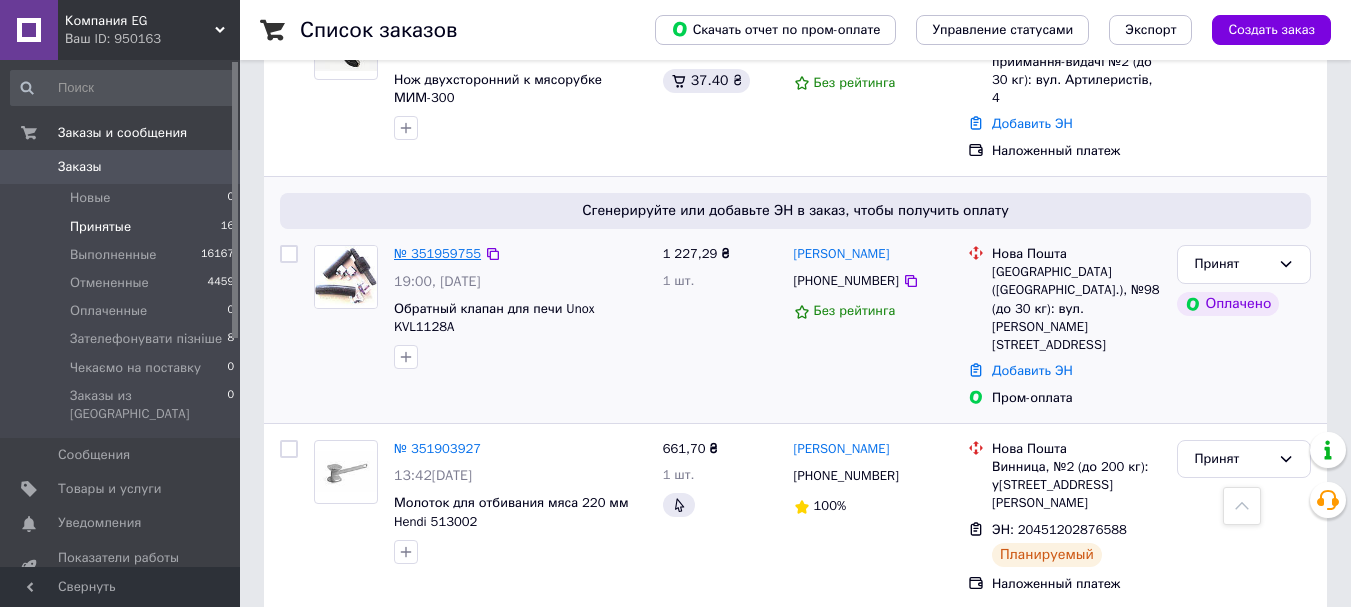click on "№ 351959755" at bounding box center [437, 253] 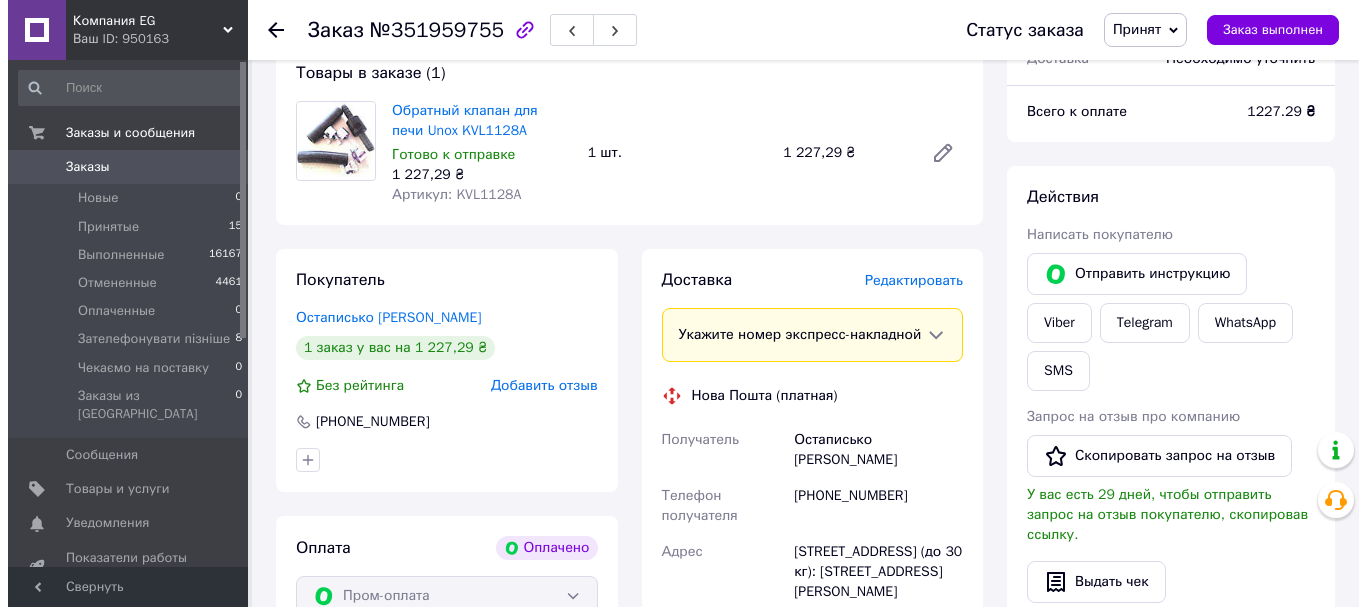 scroll, scrollTop: 100, scrollLeft: 0, axis: vertical 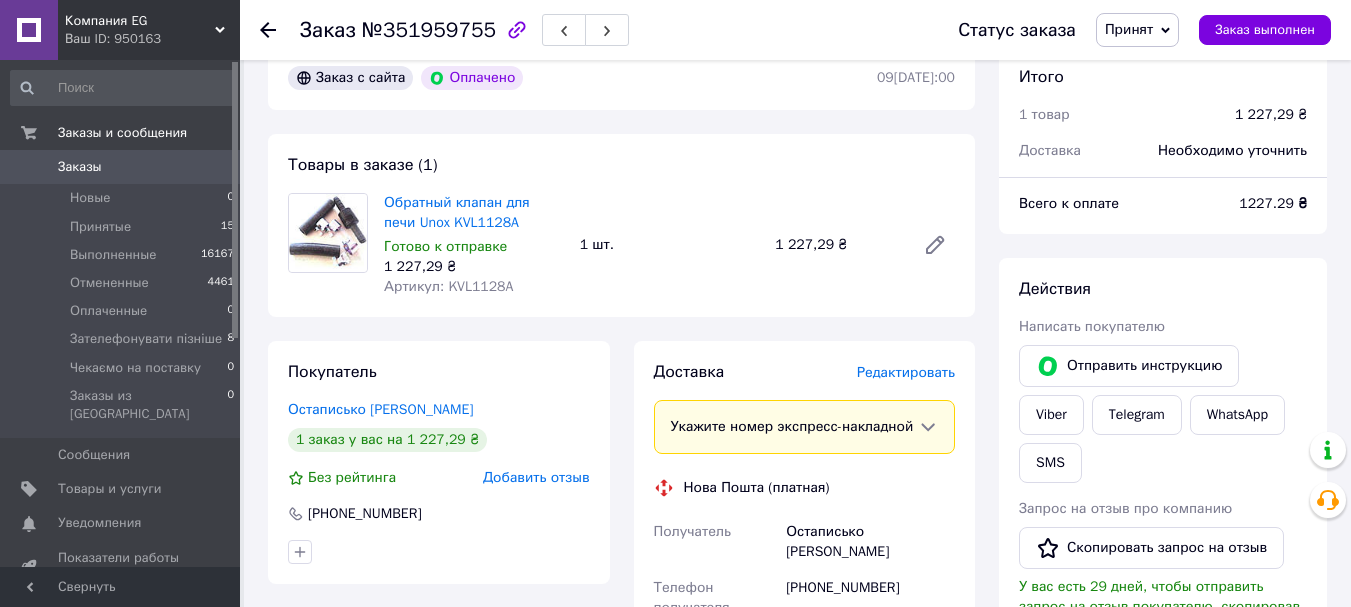 click 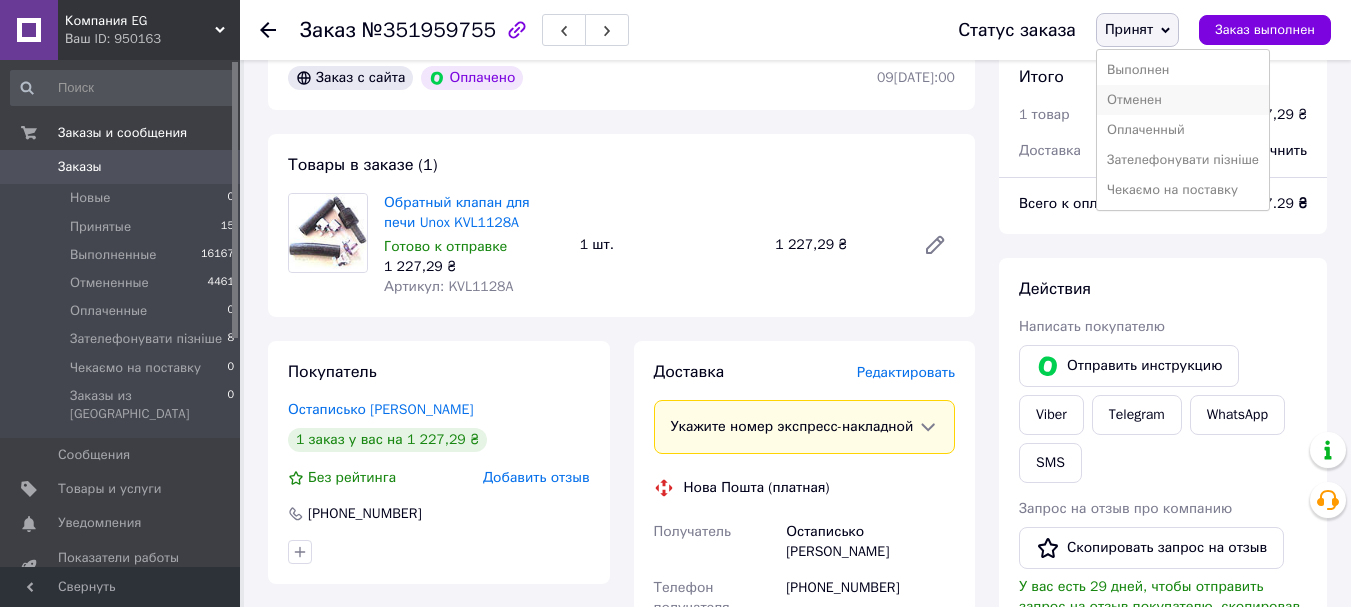 click on "Отменен" at bounding box center [1183, 100] 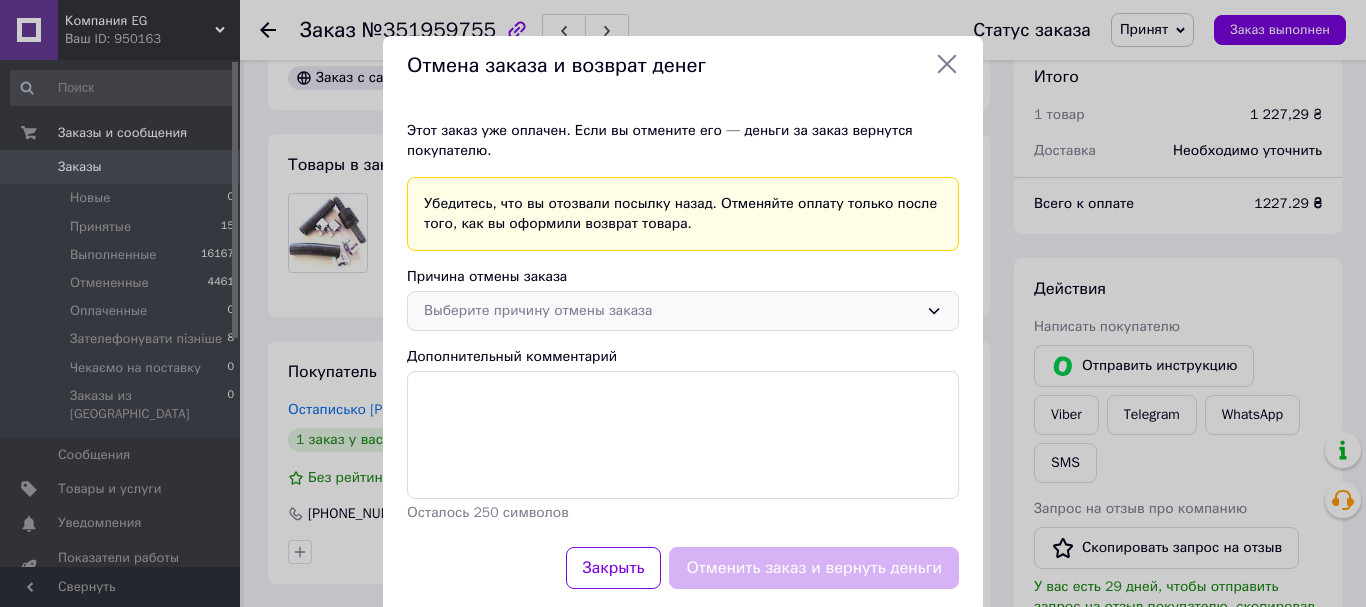 click on "Выберите причину отмены заказа" at bounding box center [671, 311] 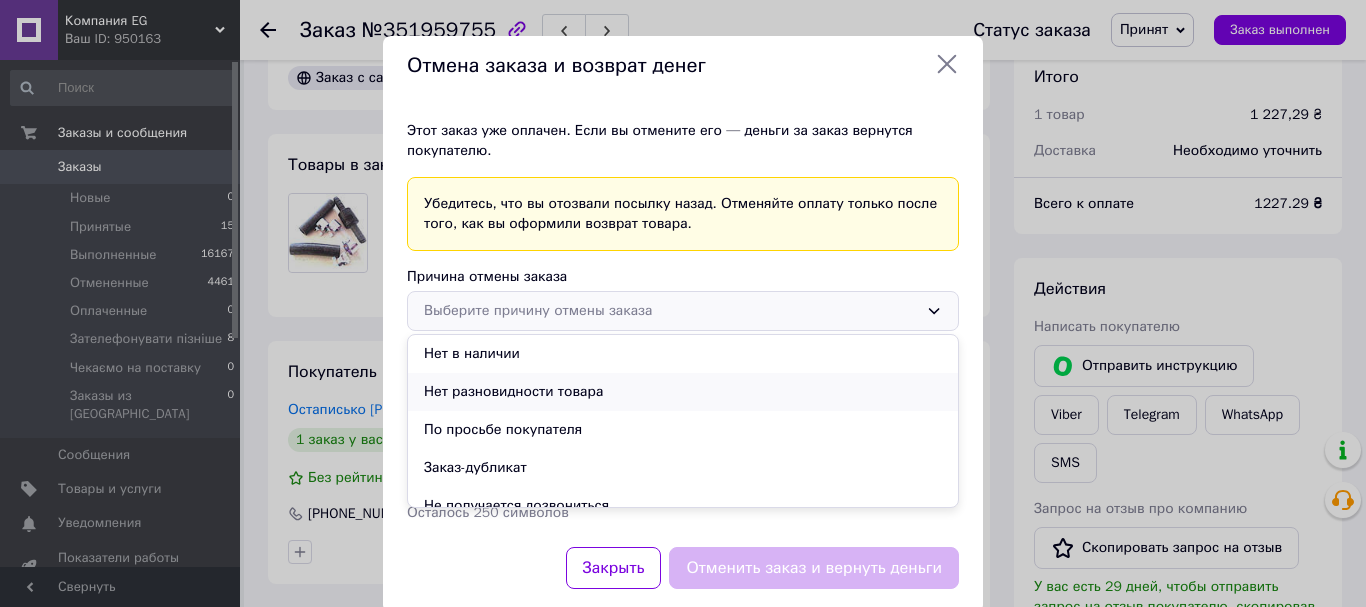 click on "Нет разновидности товара" at bounding box center [683, 392] 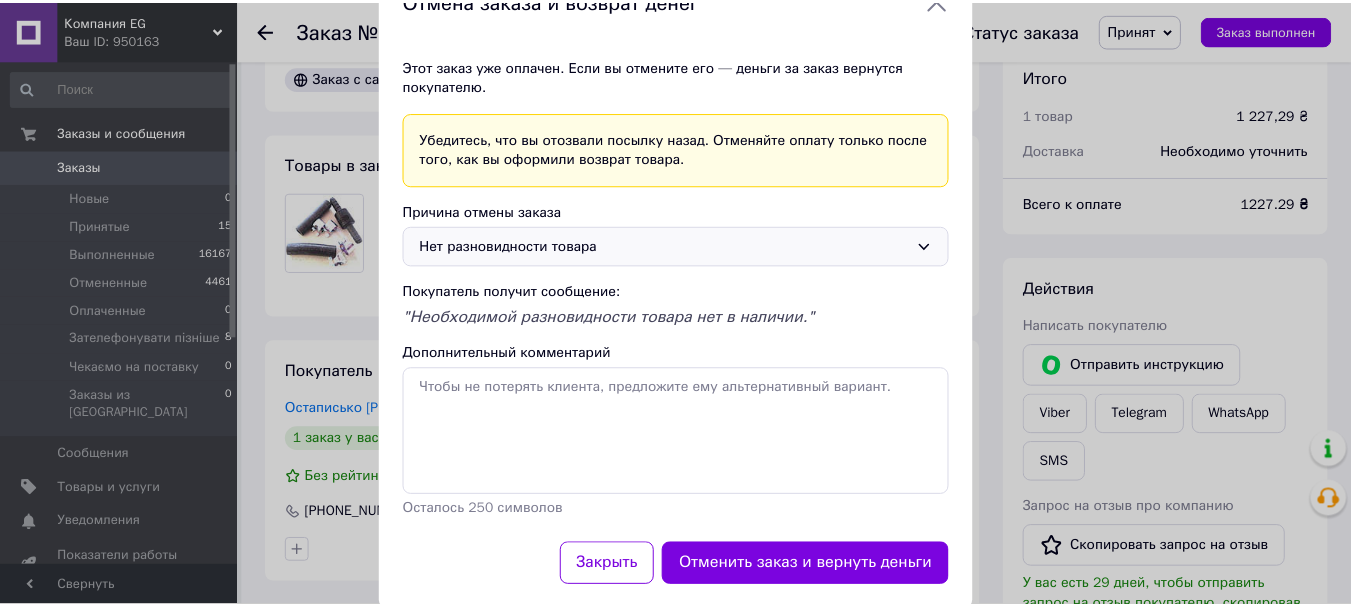 scroll, scrollTop: 105, scrollLeft: 0, axis: vertical 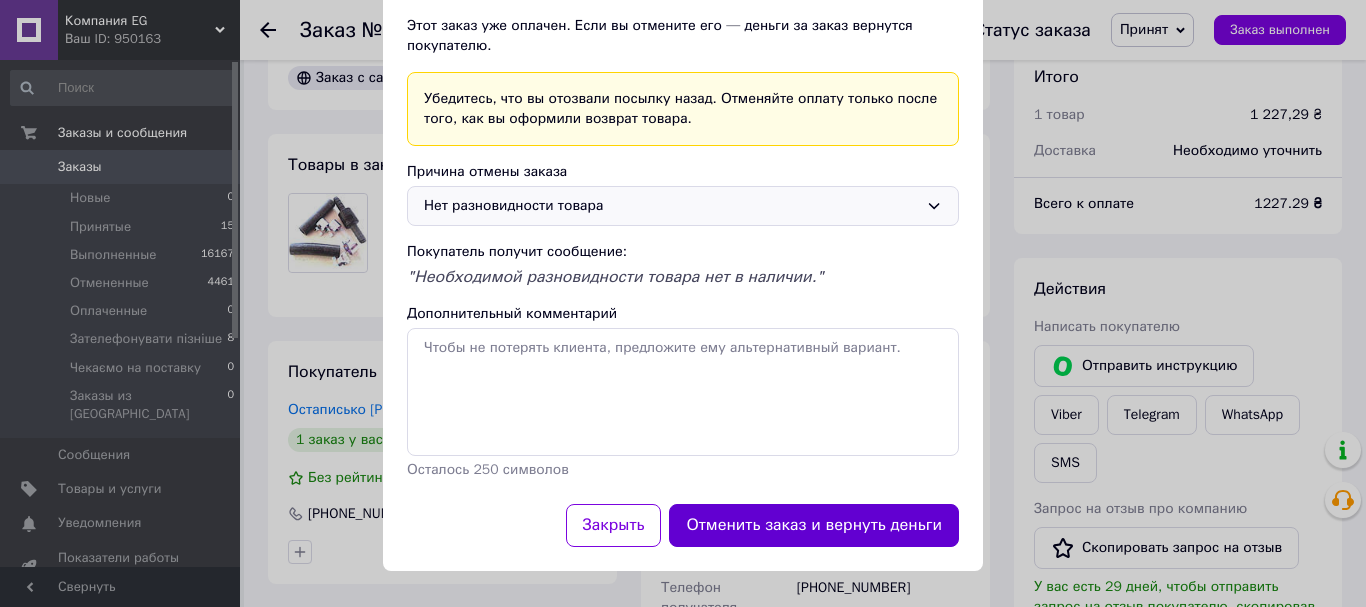 click on "Отменить заказ и вернуть деньги" at bounding box center [814, 525] 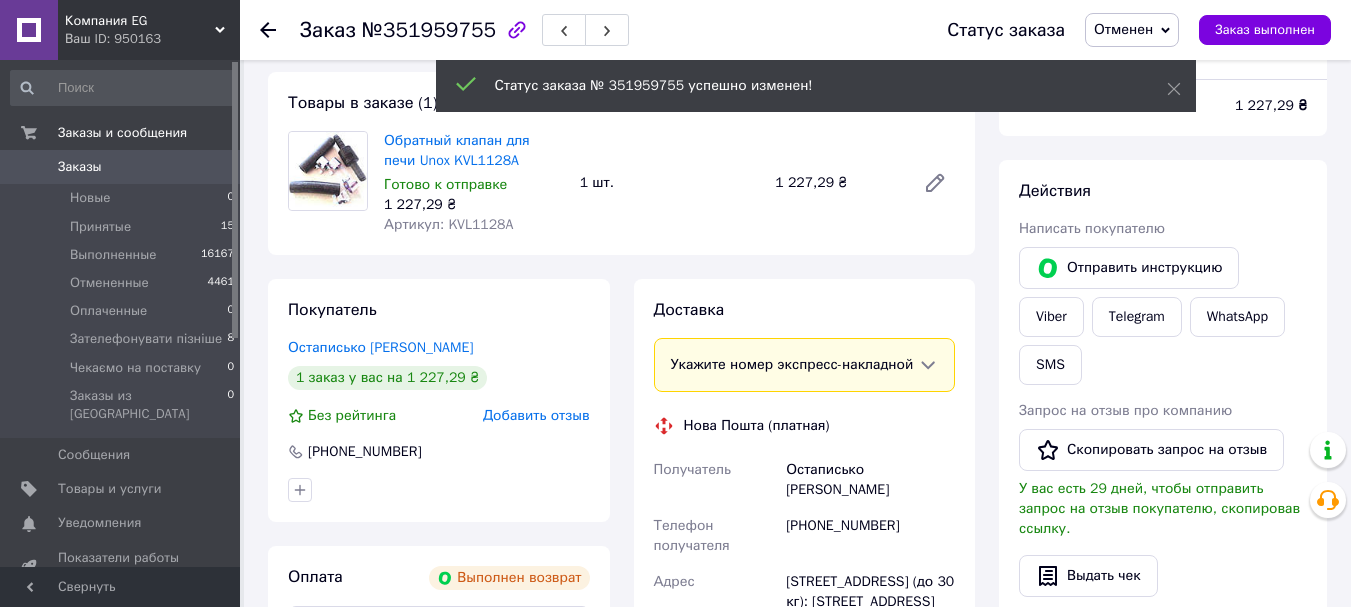 scroll, scrollTop: 37, scrollLeft: 0, axis: vertical 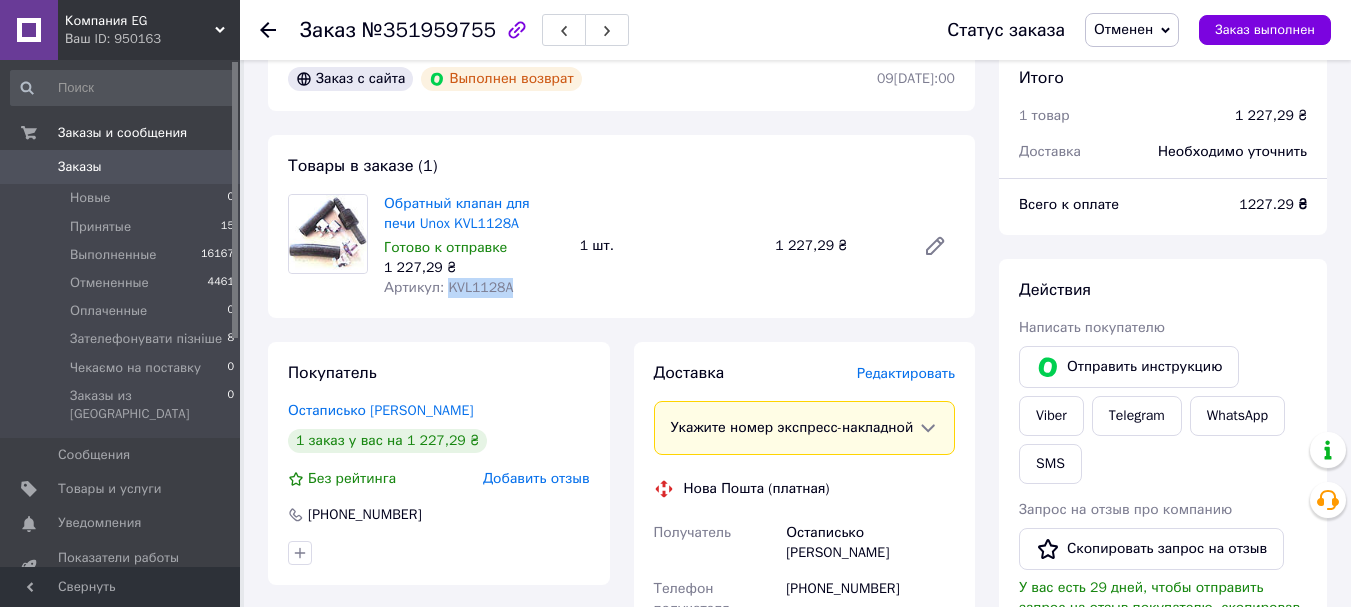 drag, startPoint x: 518, startPoint y: 288, endPoint x: 443, endPoint y: 295, distance: 75.32596 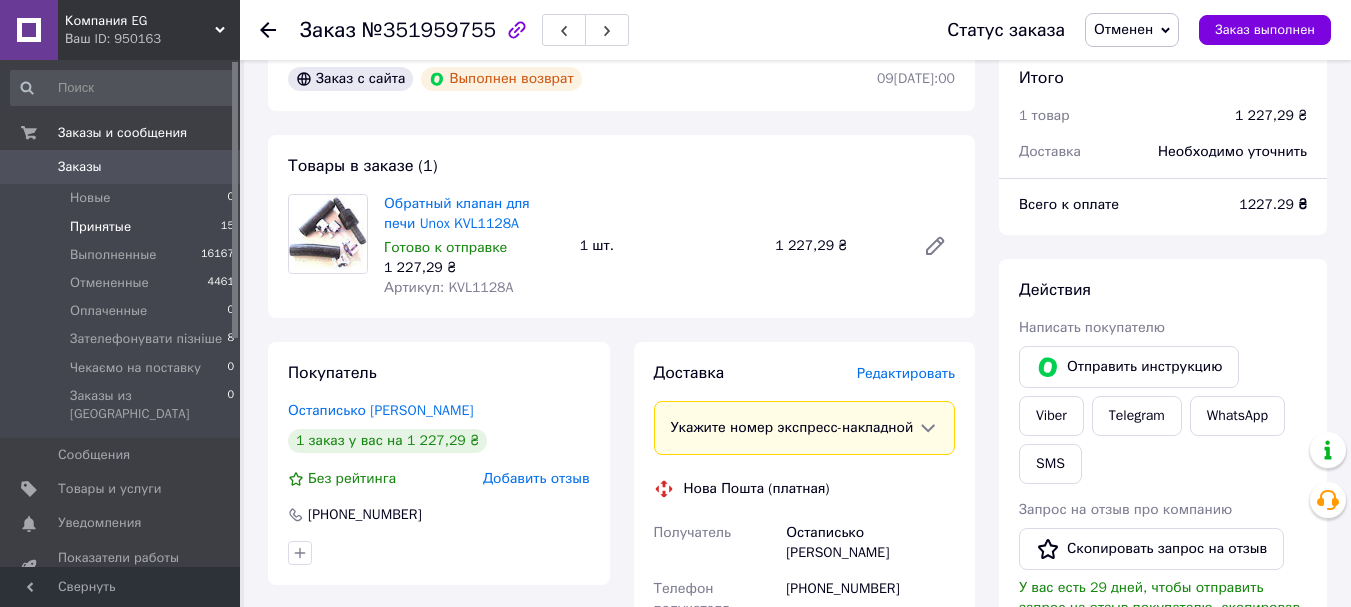 click on "Принятые" at bounding box center (100, 227) 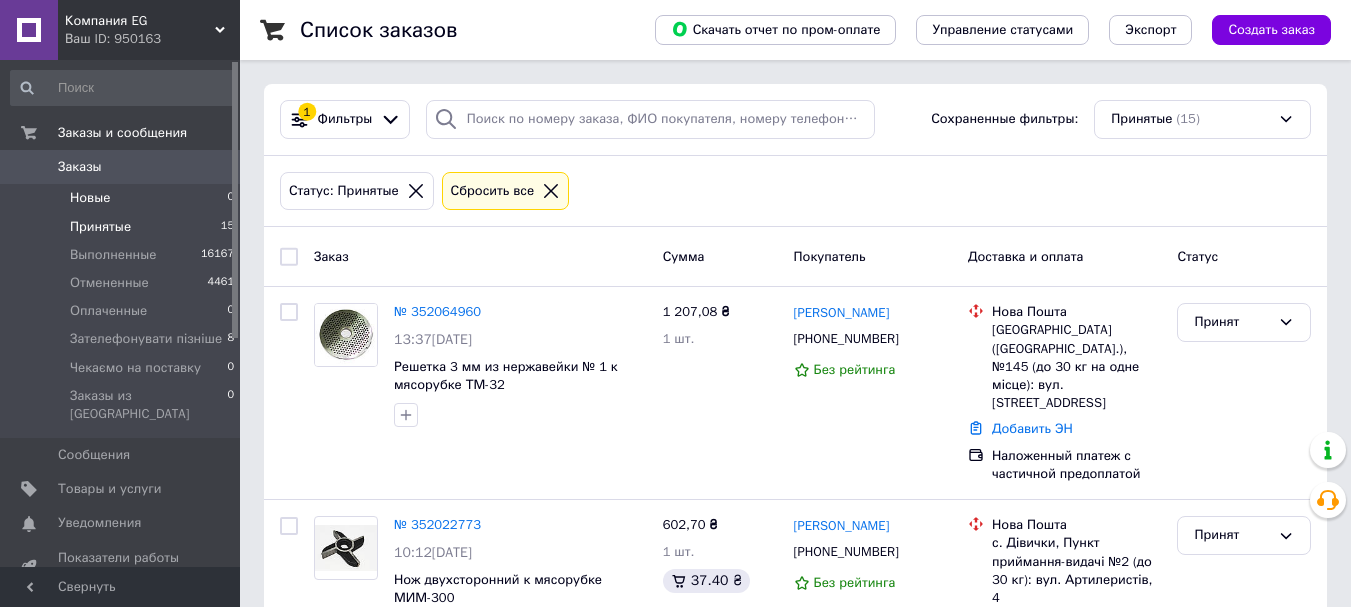click on "Новые 0" at bounding box center (123, 198) 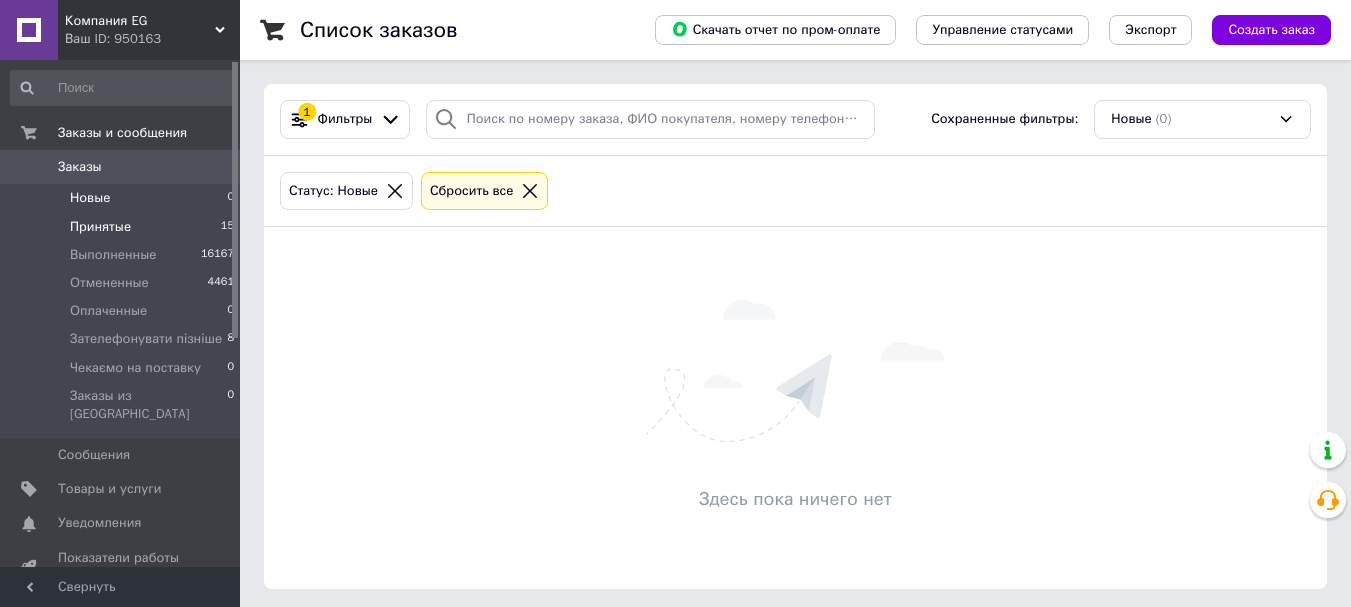 click on "Принятые" at bounding box center [100, 227] 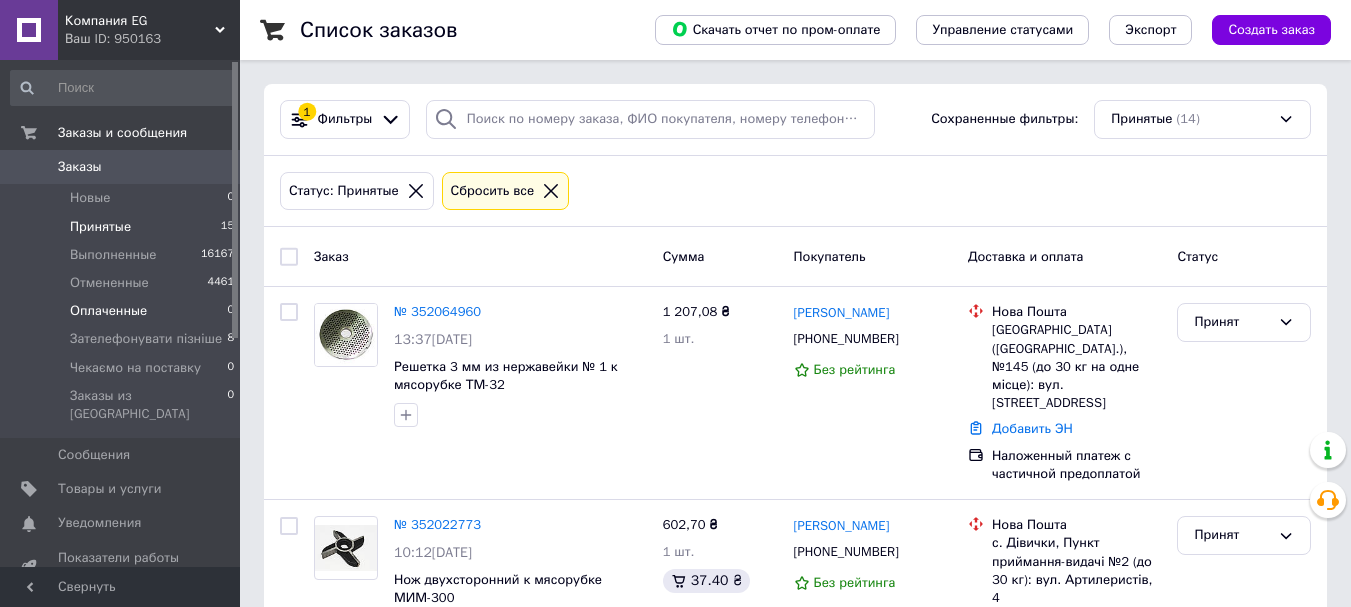 click on "Оплаченные" at bounding box center (108, 311) 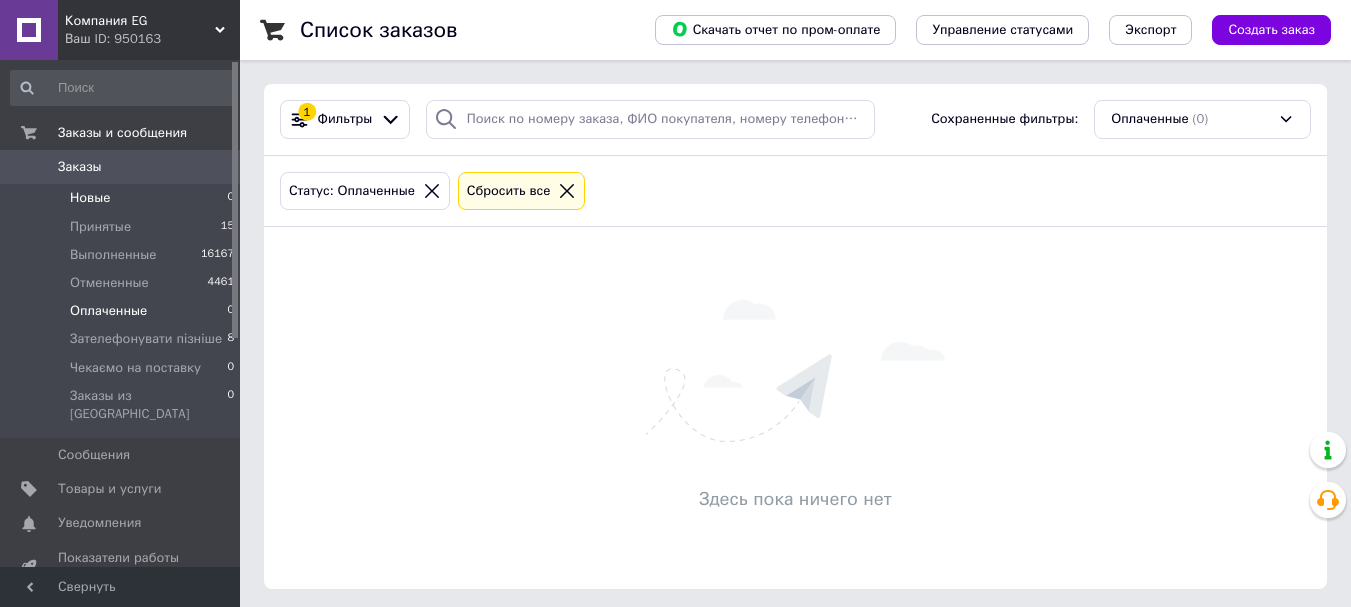 click on "Новые" at bounding box center [90, 198] 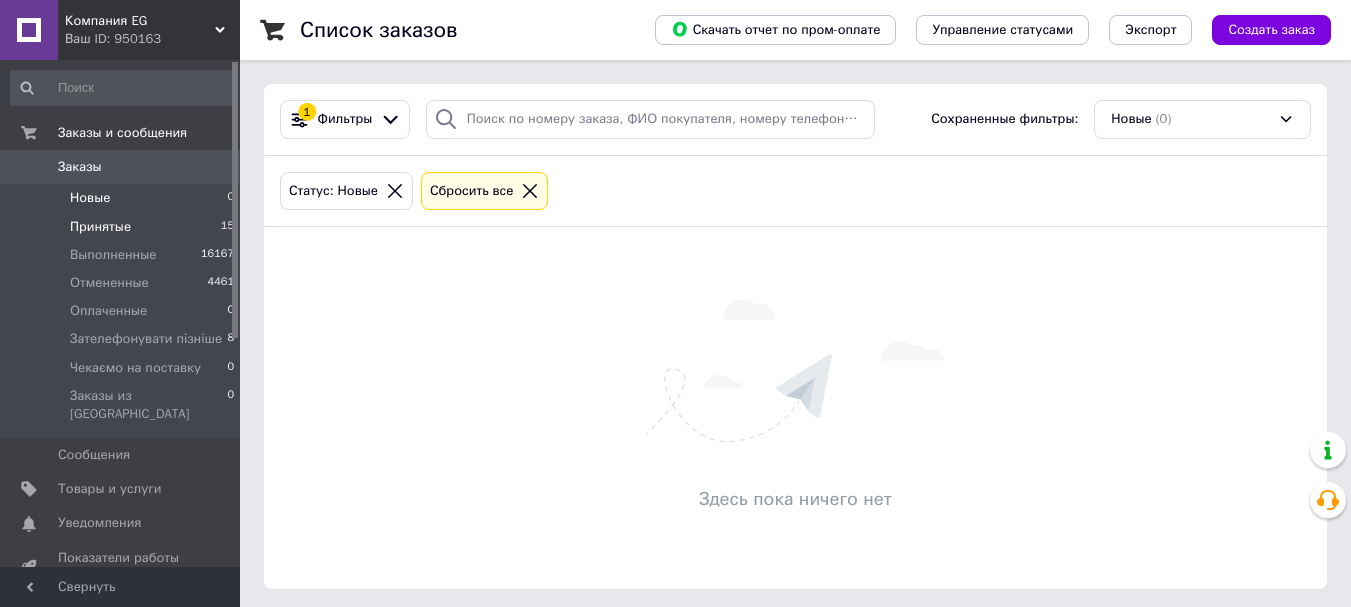 click on "Принятые 15" at bounding box center [123, 227] 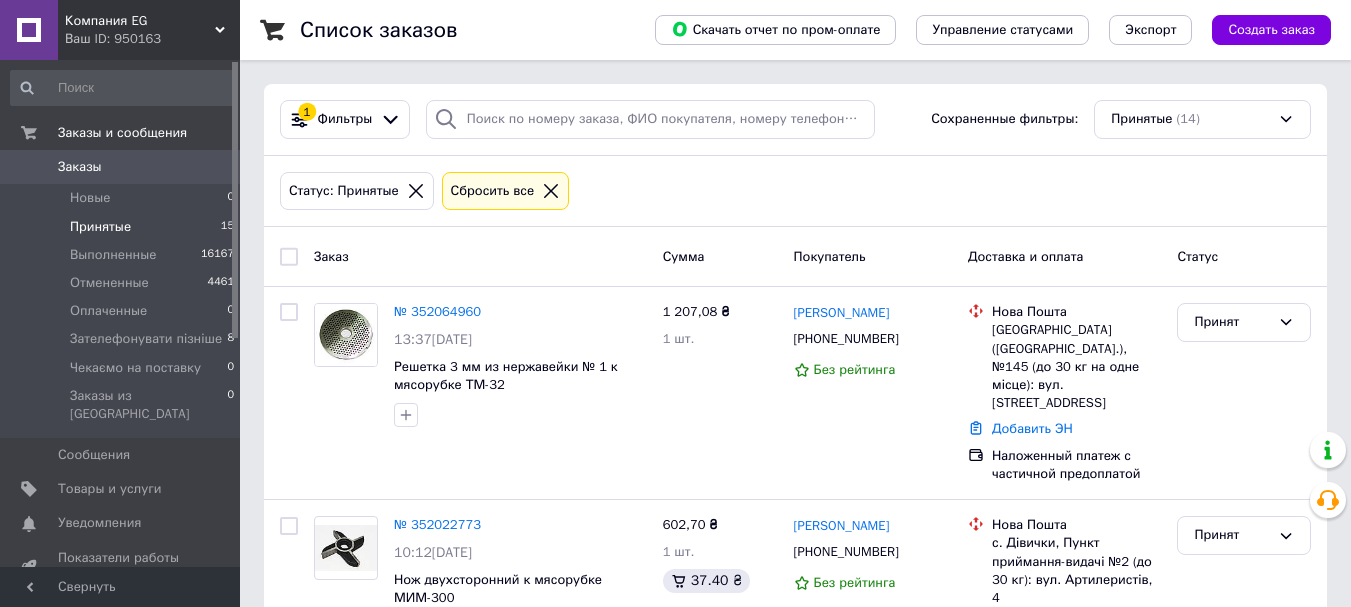 click on "Статус: Принятые Сбросить все" at bounding box center [795, 191] 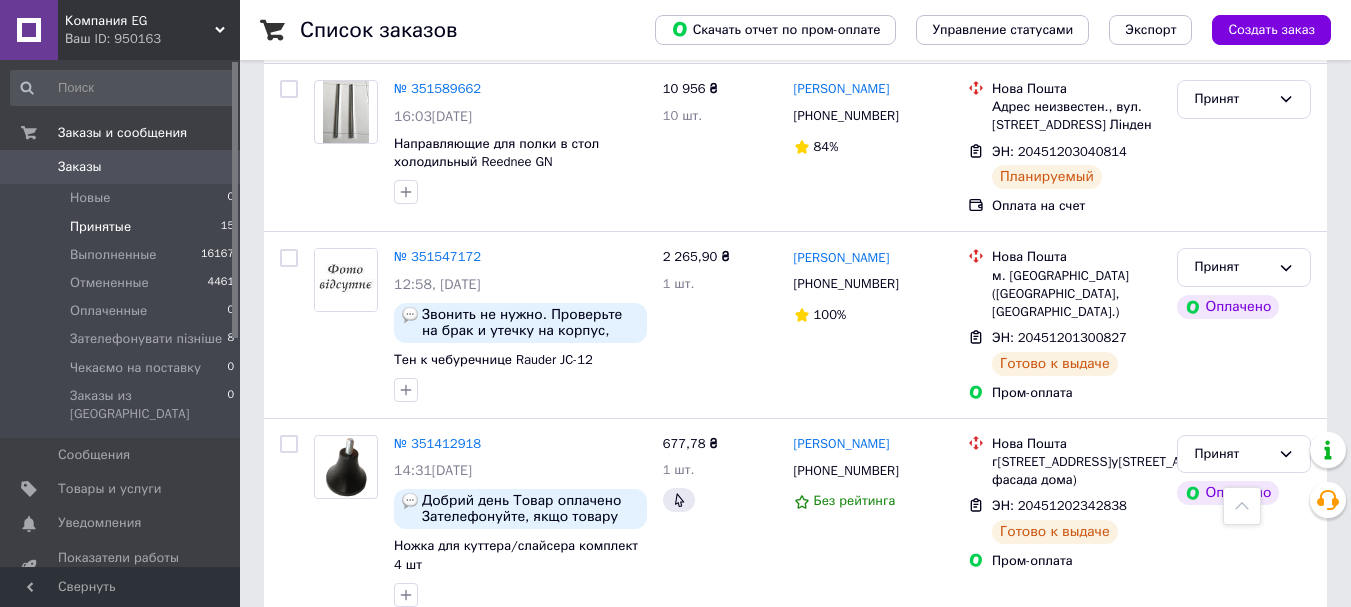 scroll, scrollTop: 2257, scrollLeft: 0, axis: vertical 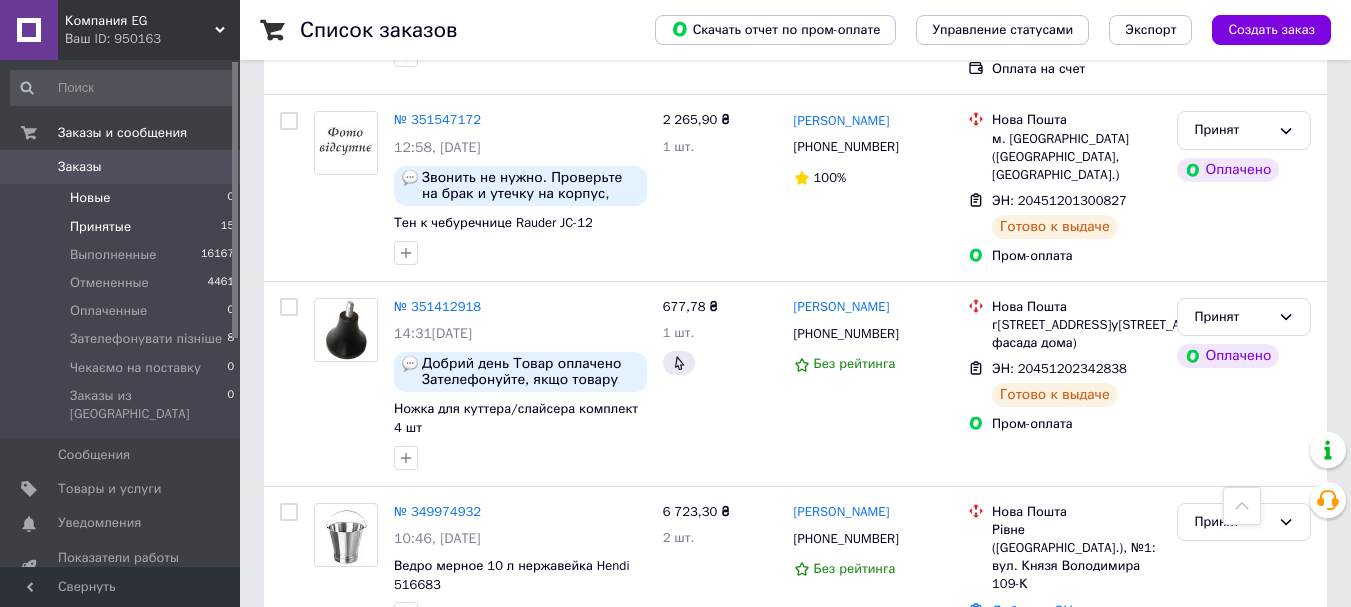 click on "Новые 0" at bounding box center (123, 198) 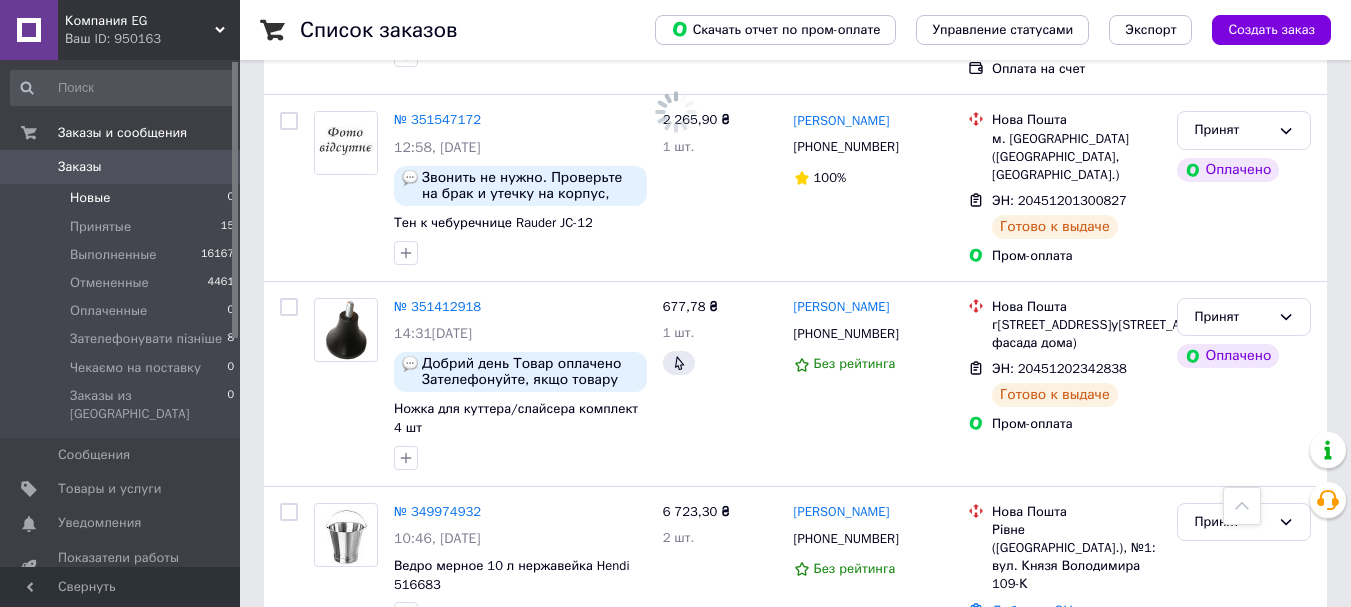 scroll, scrollTop: 0, scrollLeft: 0, axis: both 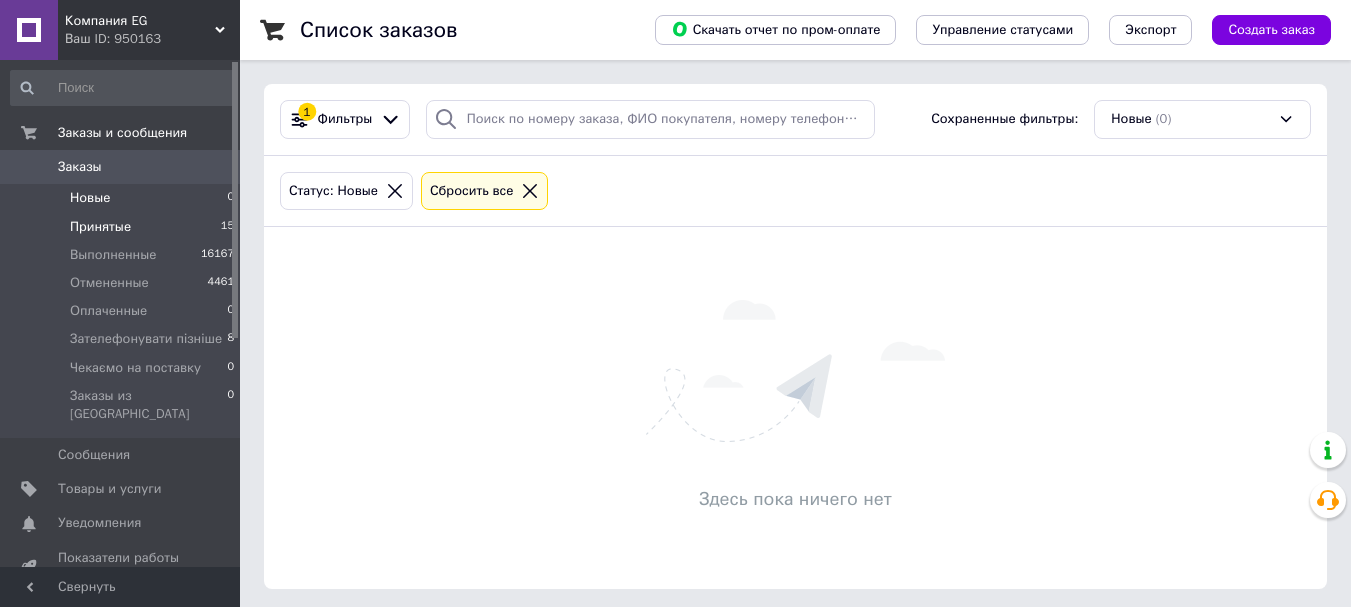 click on "Принятые" at bounding box center [100, 227] 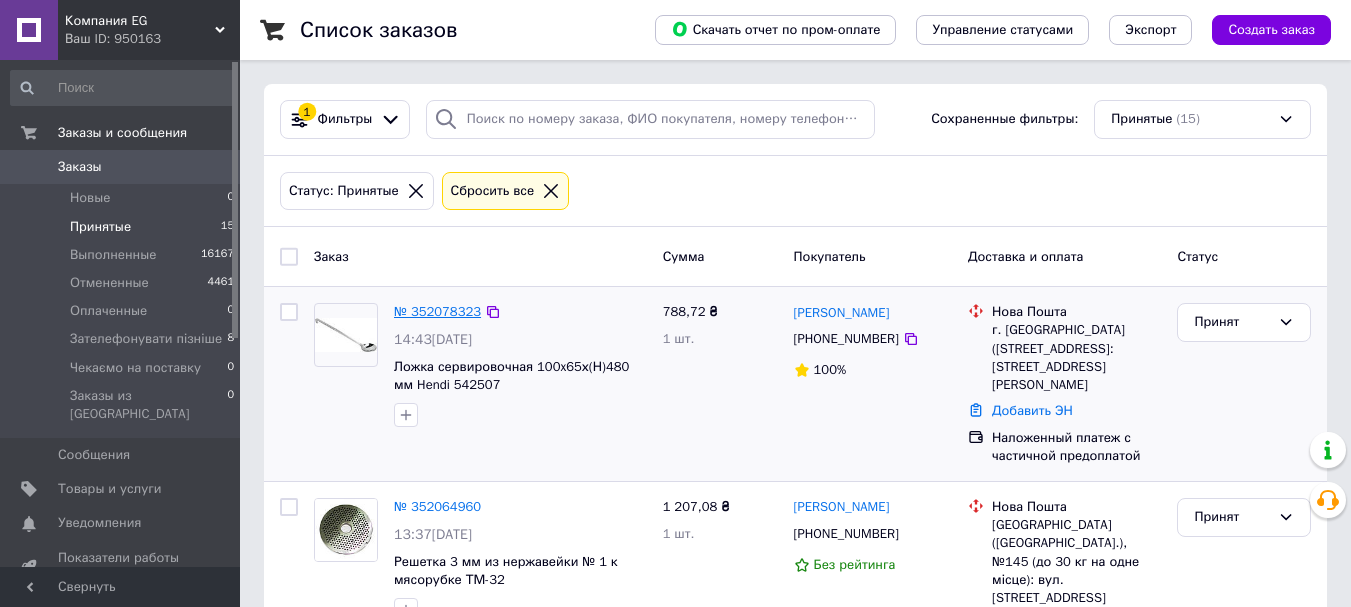 click on "№ 352078323" at bounding box center [437, 311] 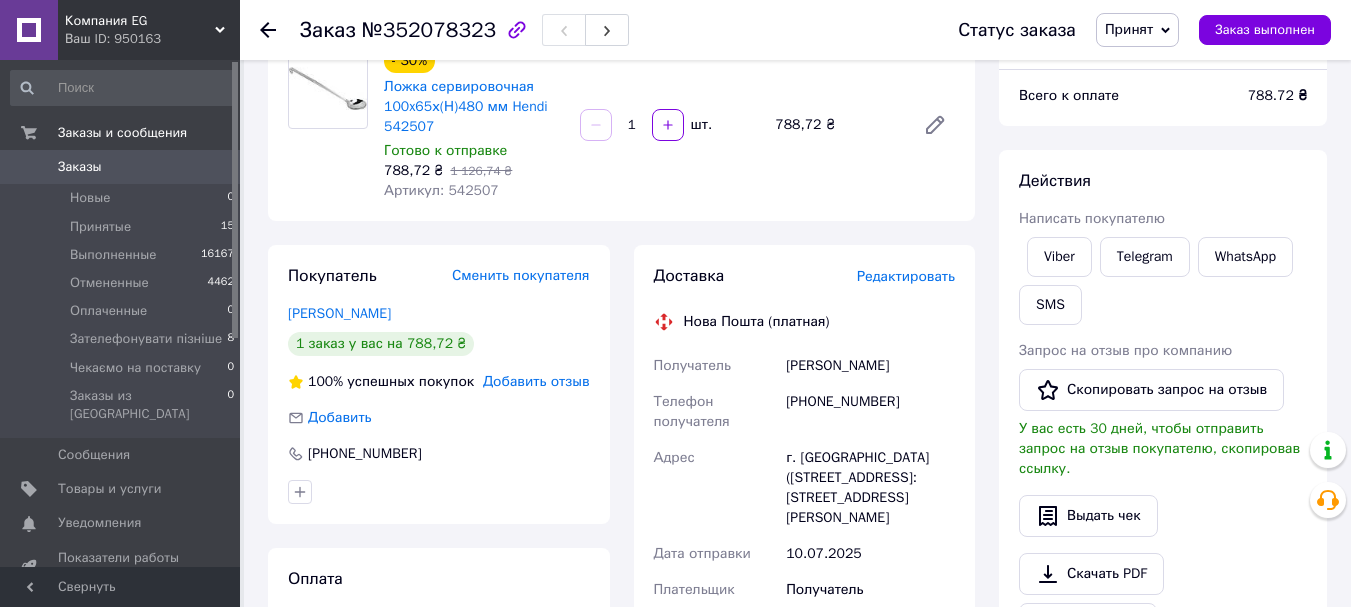 scroll, scrollTop: 200, scrollLeft: 0, axis: vertical 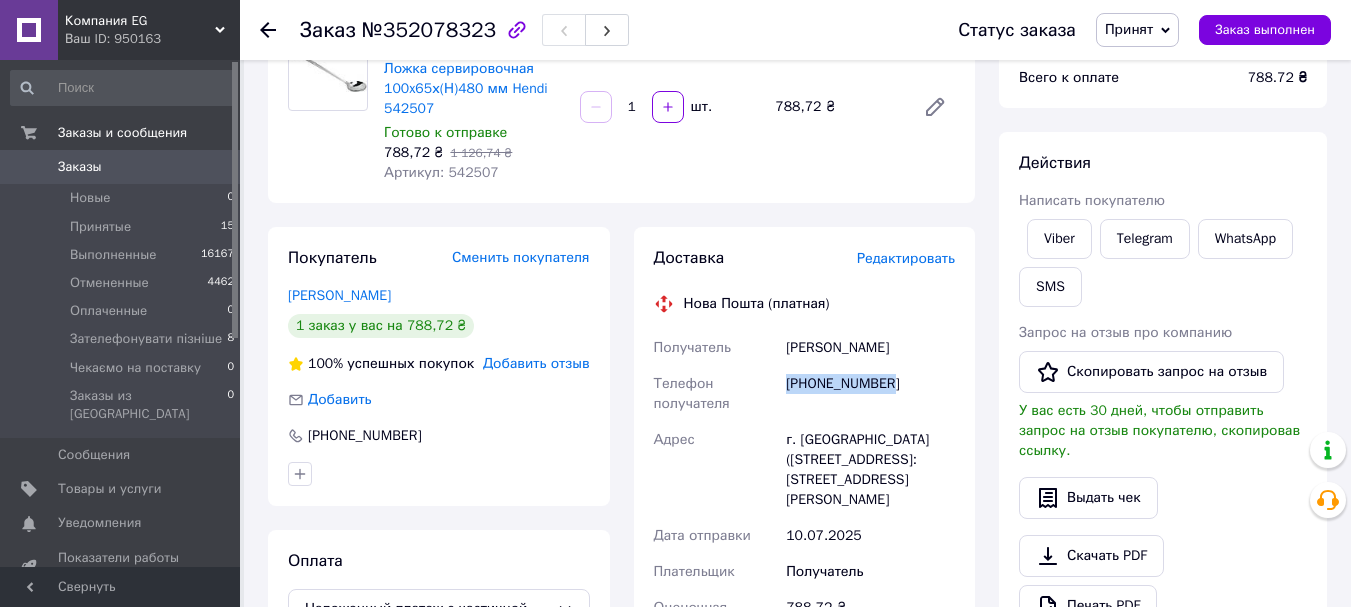 drag, startPoint x: 907, startPoint y: 383, endPoint x: 783, endPoint y: 384, distance: 124.004036 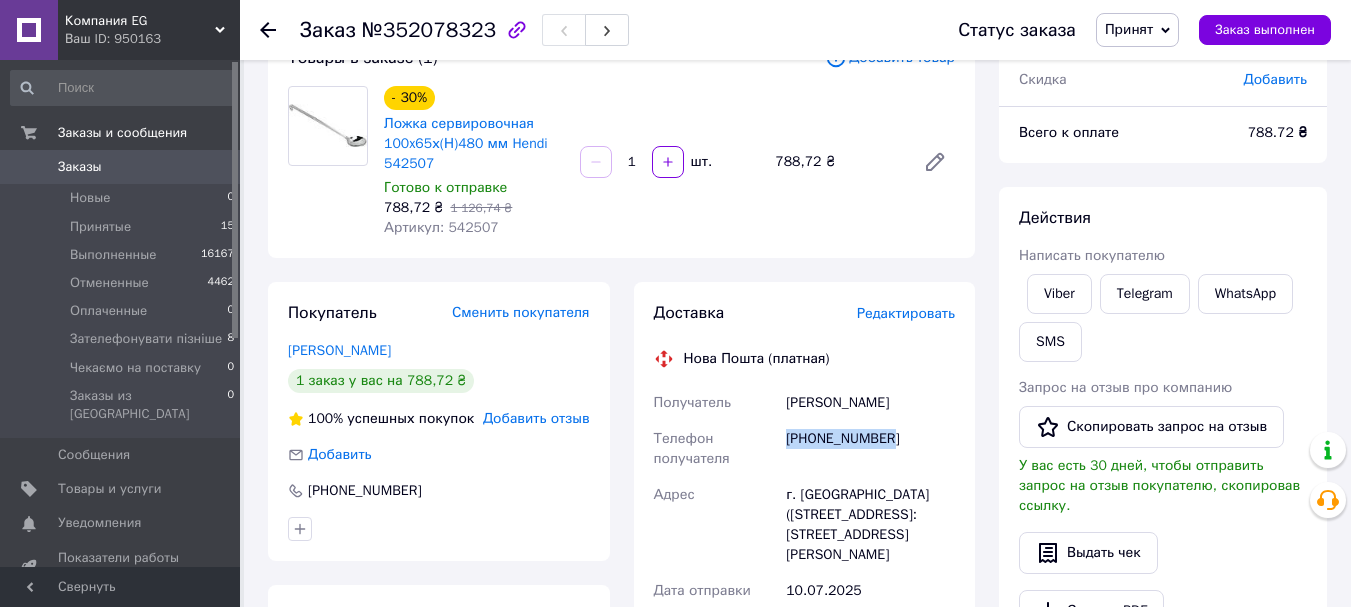 scroll, scrollTop: 0, scrollLeft: 0, axis: both 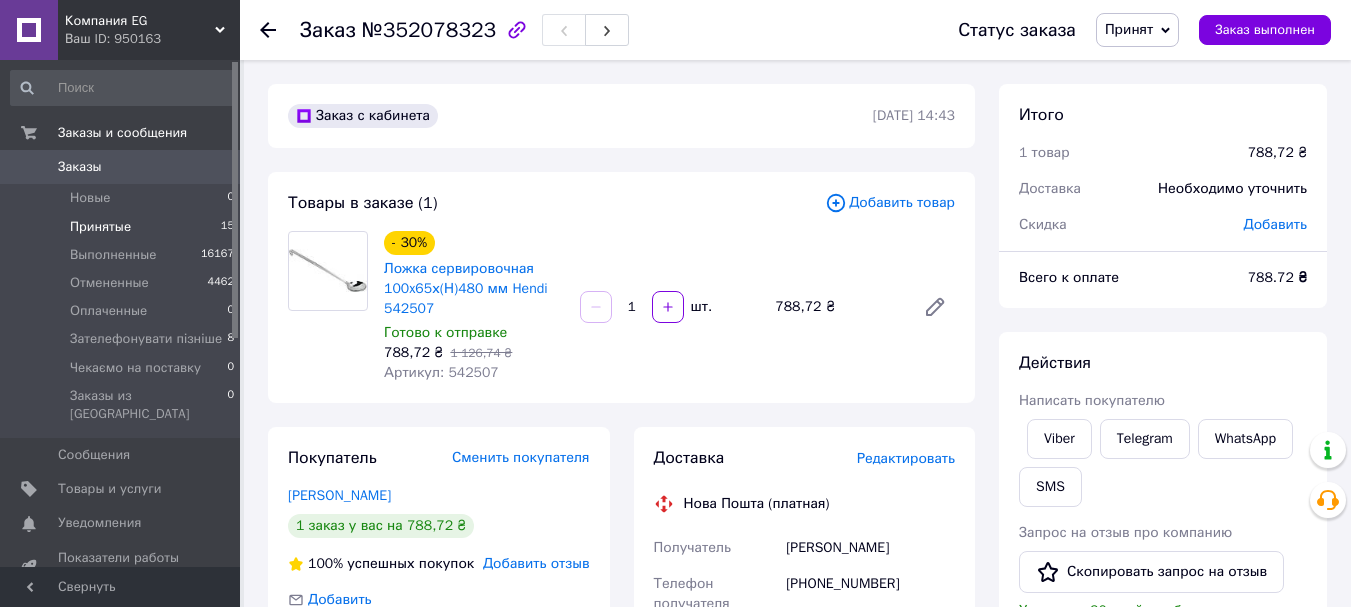 click on "Принятые" at bounding box center [100, 227] 